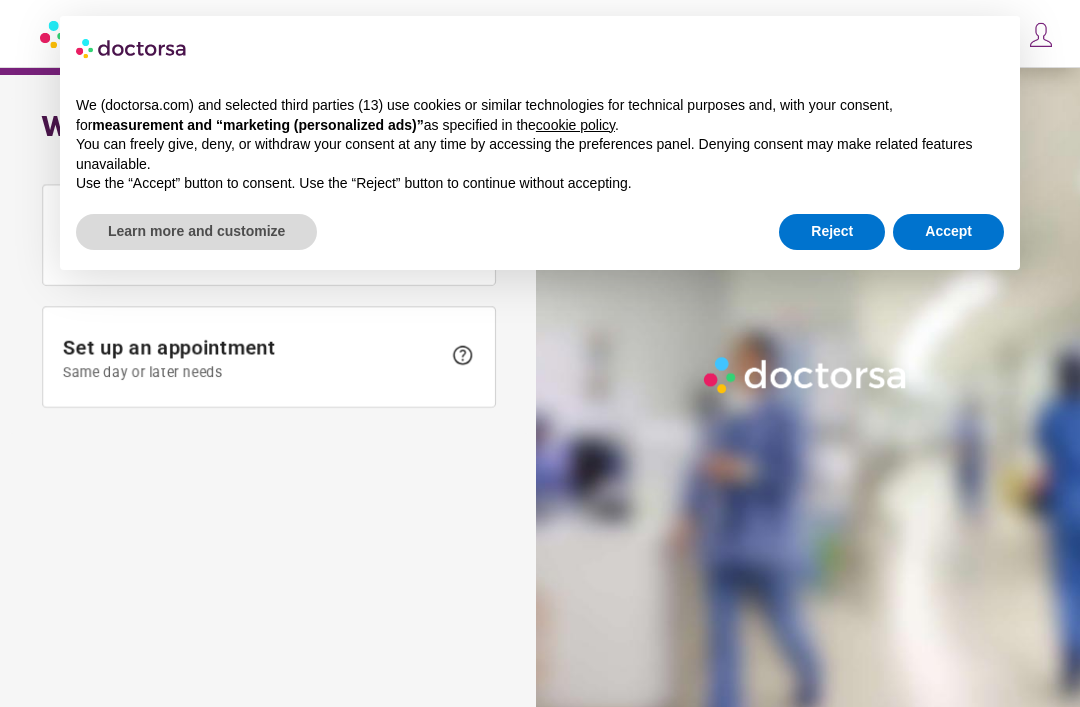 scroll, scrollTop: 0, scrollLeft: 0, axis: both 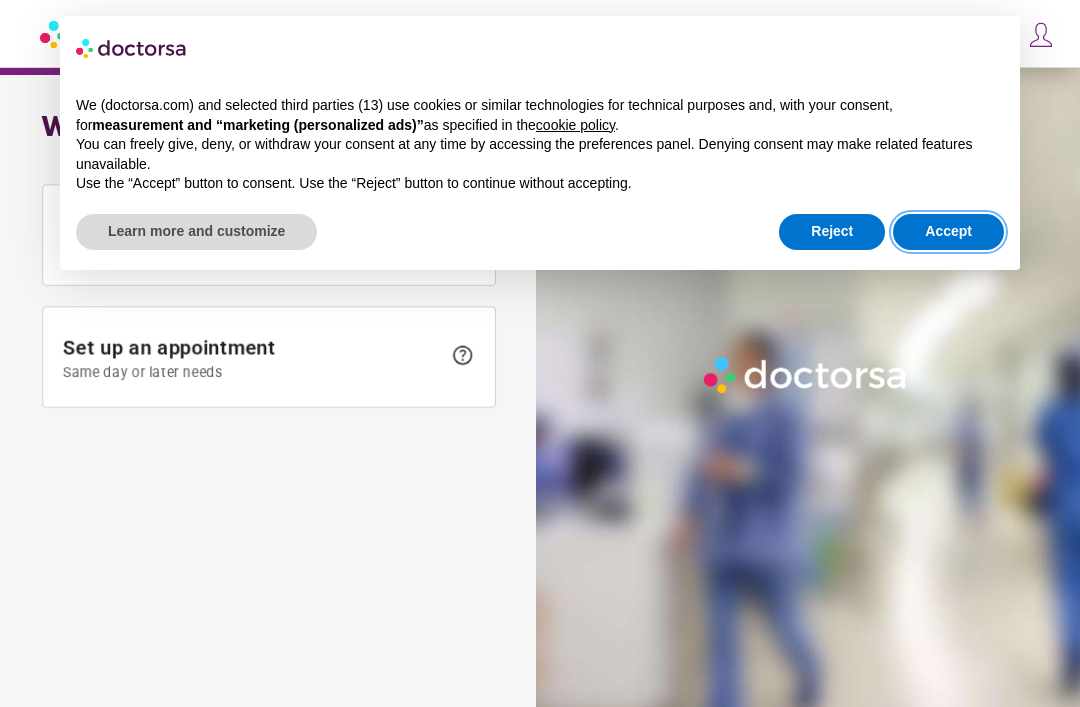 click on "Accept" at bounding box center (948, 232) 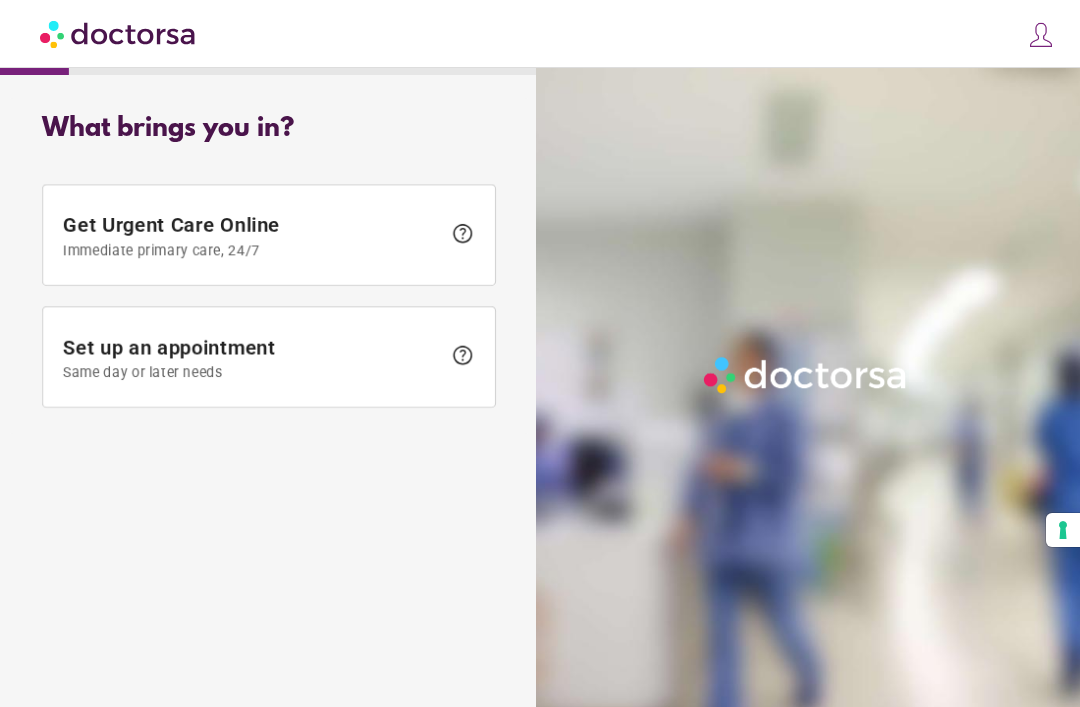 scroll, scrollTop: 0, scrollLeft: 0, axis: both 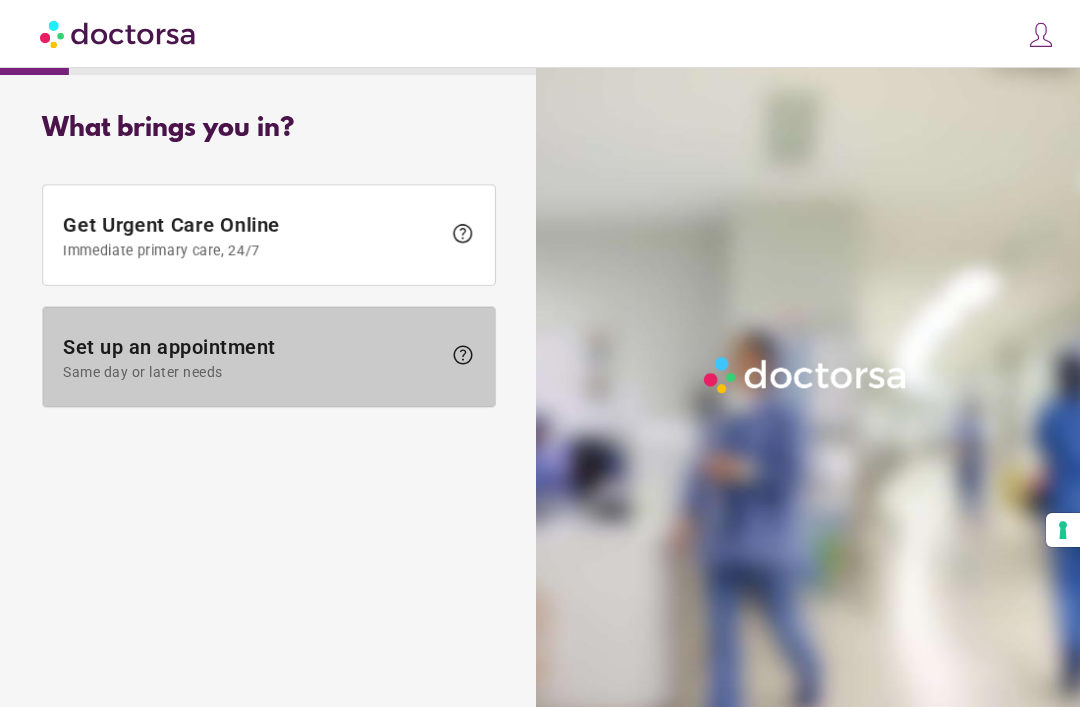 click on "Same day or later needs" at bounding box center [252, 372] 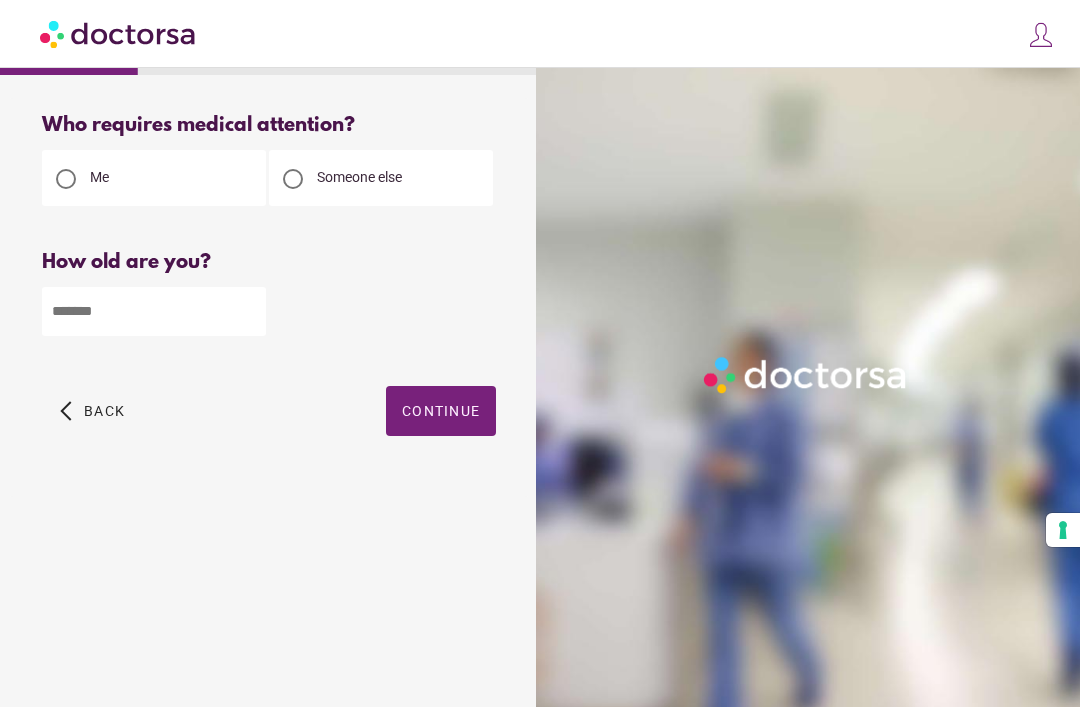 click at bounding box center [154, 311] 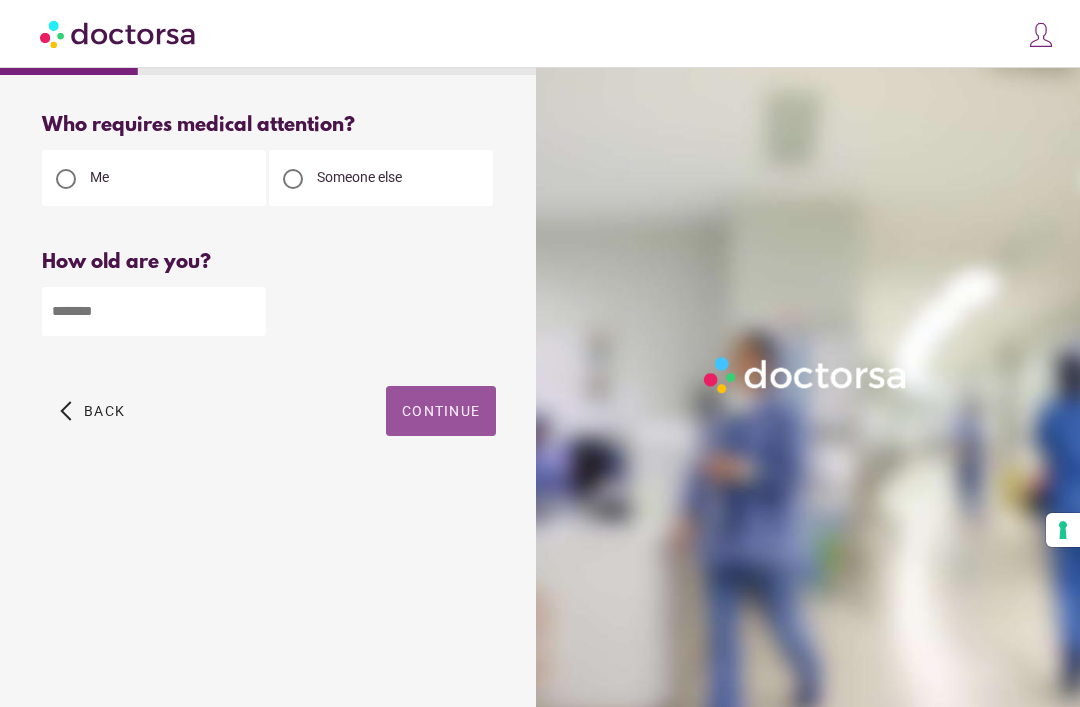 click on "Continue" at bounding box center (441, 411) 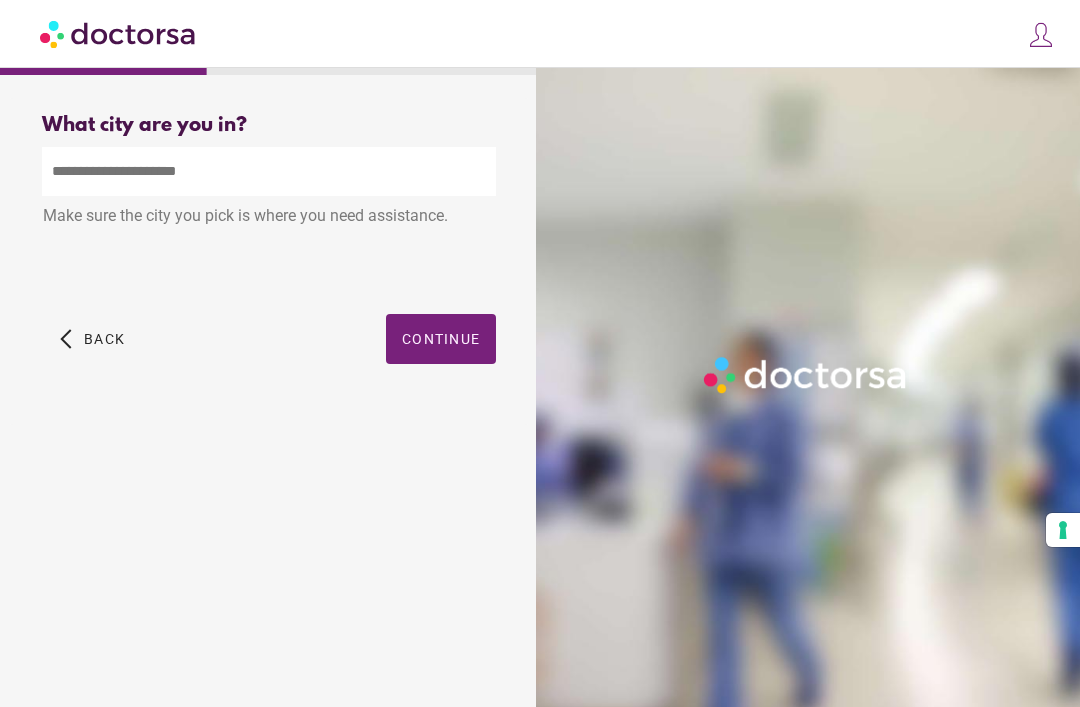 click at bounding box center (269, 171) 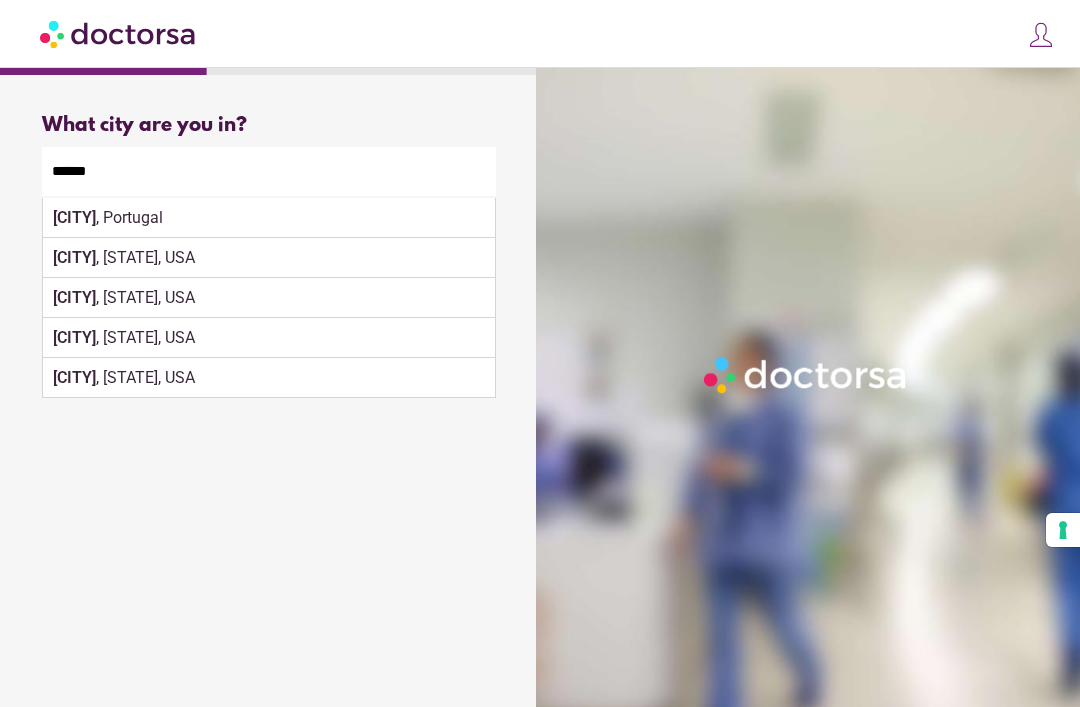 click on "Lisbon , ND, USA" at bounding box center [269, 338] 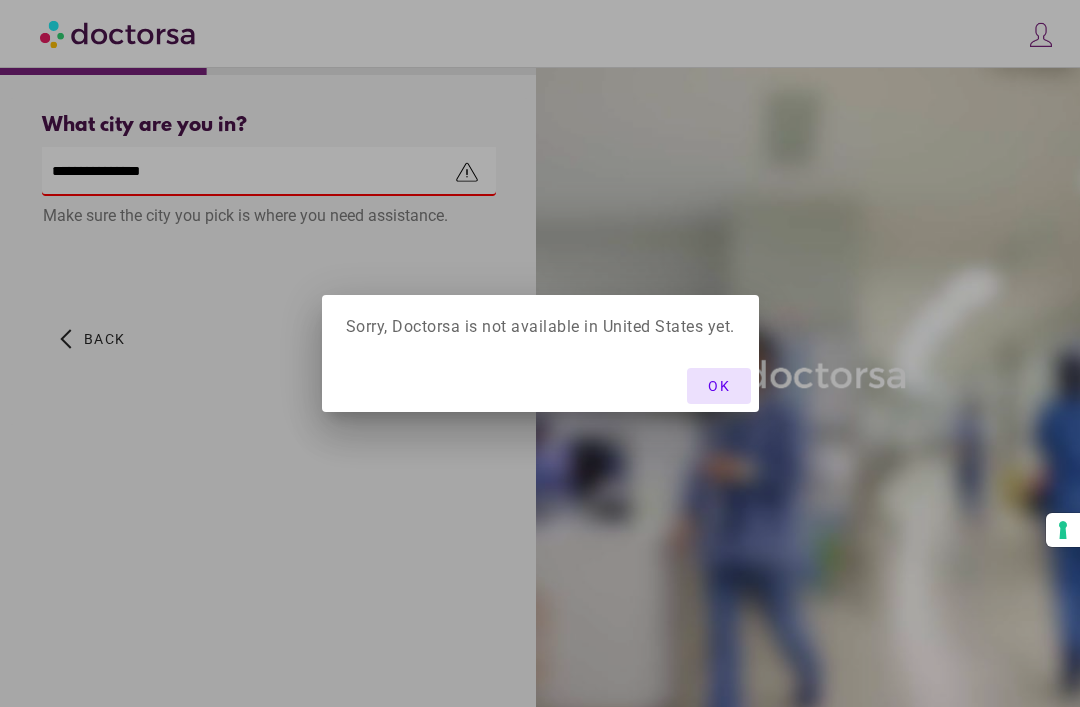 click on "OK" at bounding box center [719, 386] 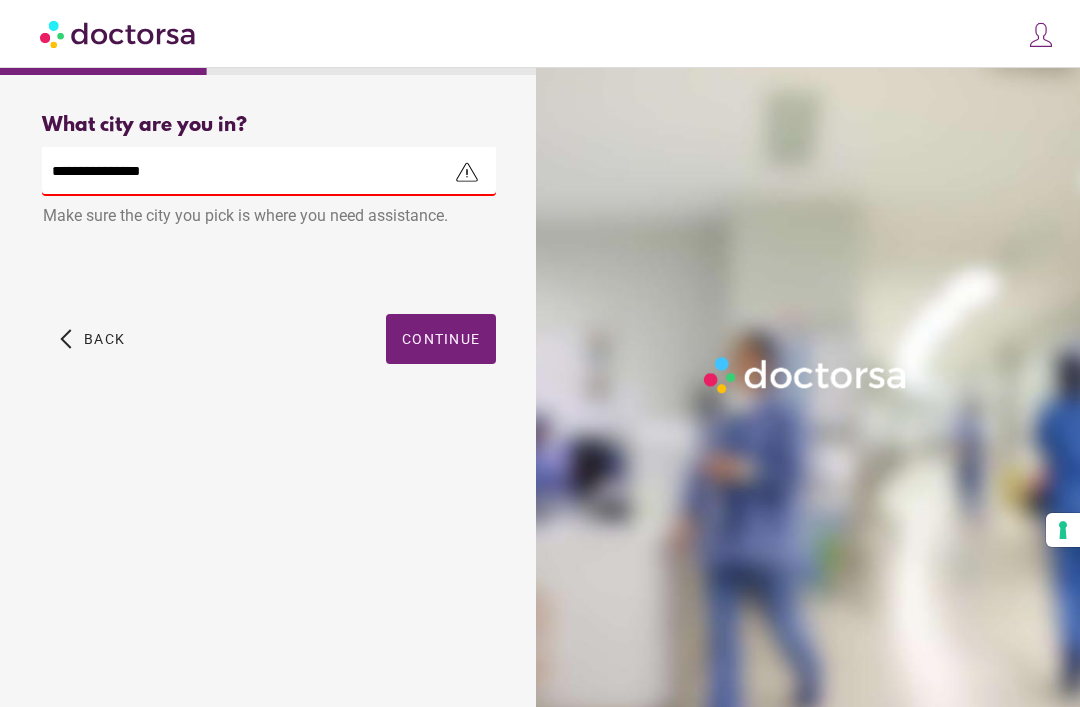 click on "**********" at bounding box center (269, 171) 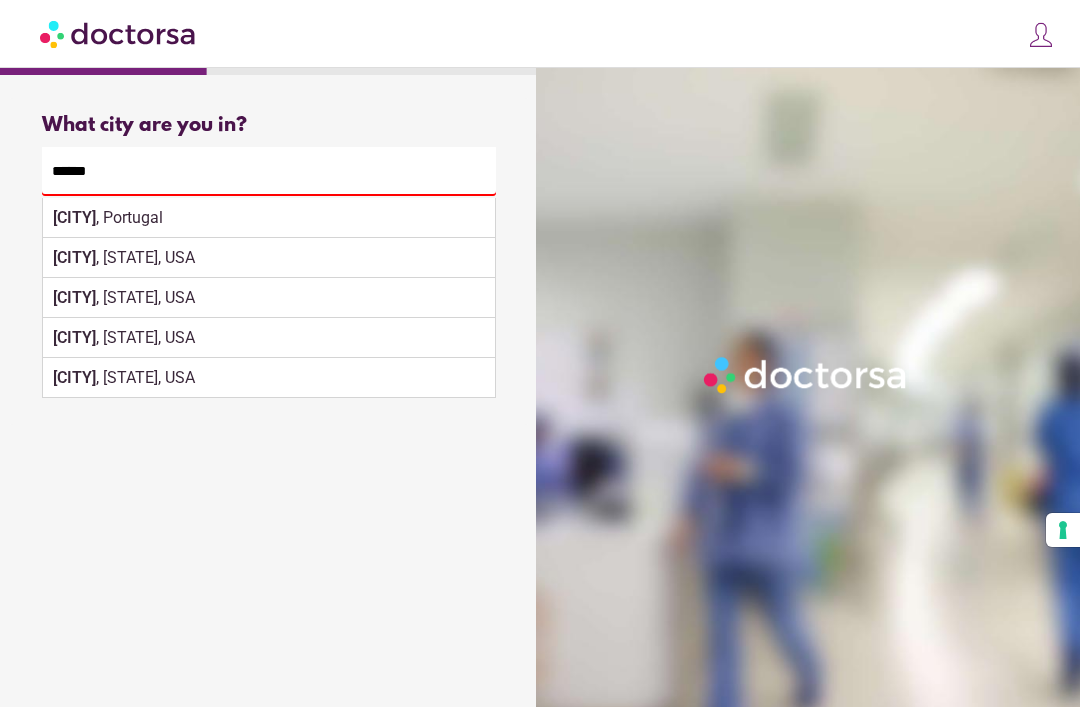 click on "Lisbon , Portugal" at bounding box center (269, 218) 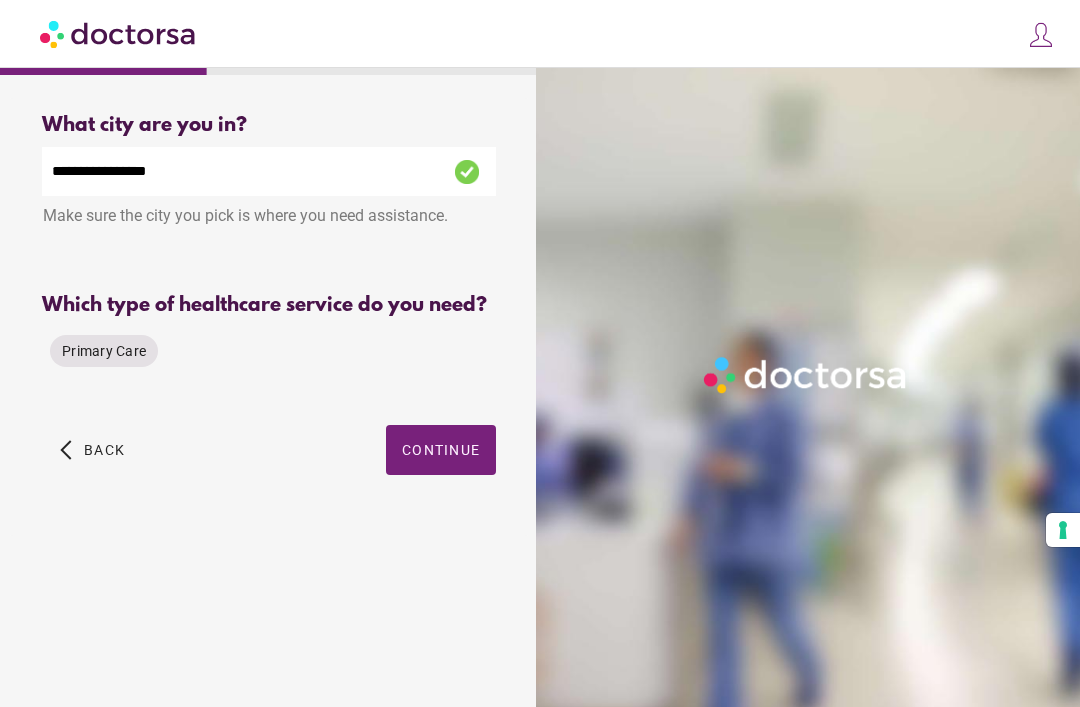 click on "Primary Care" at bounding box center [104, 351] 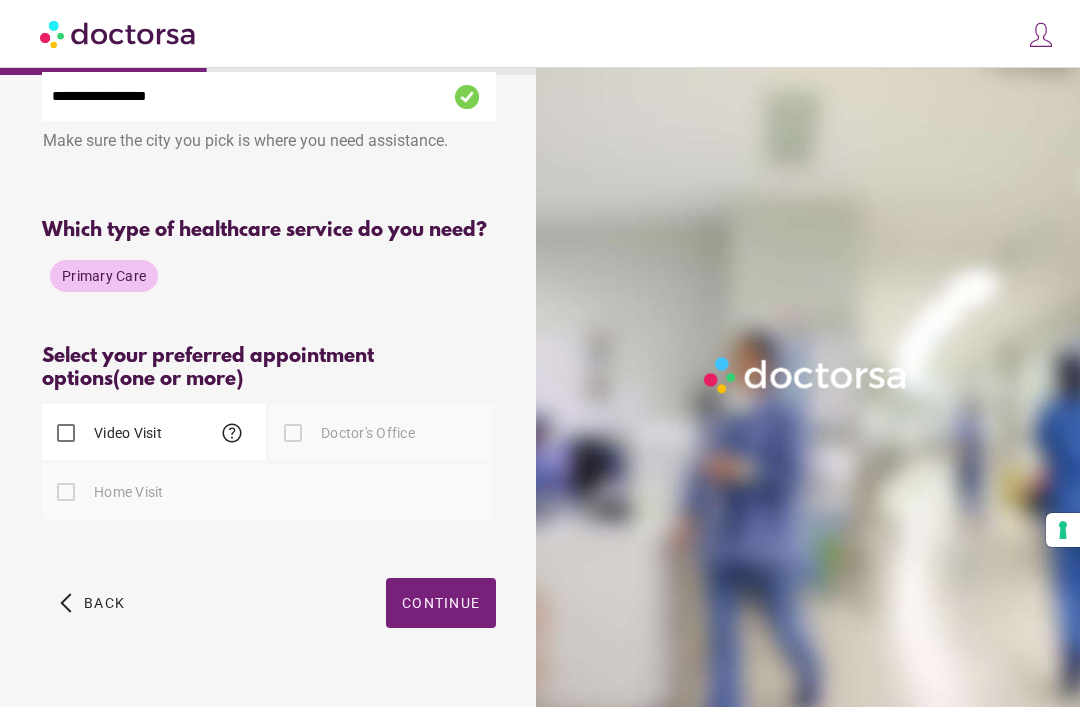 scroll, scrollTop: 78, scrollLeft: 0, axis: vertical 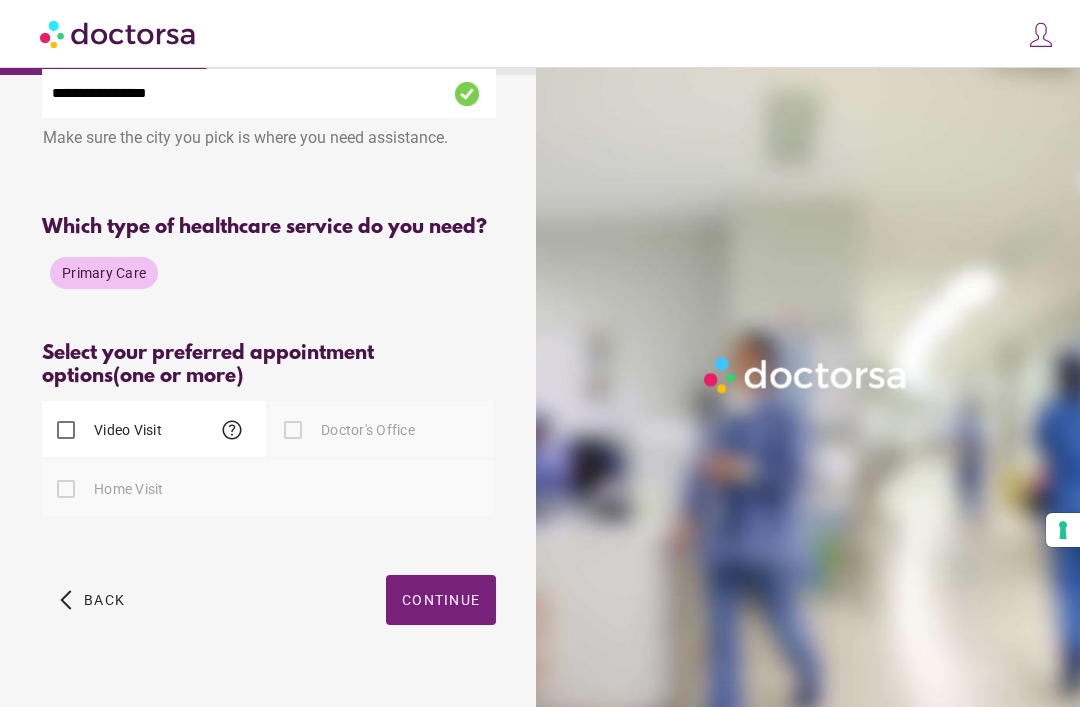 click on "Doctor's Office" at bounding box center (366, 430) 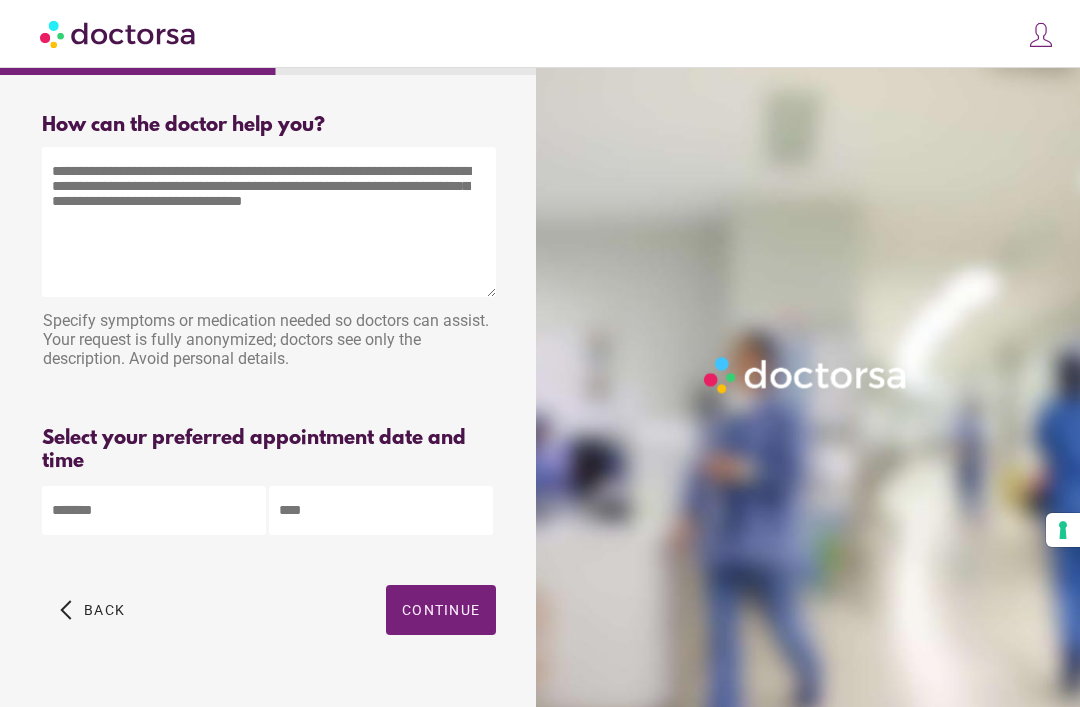 click at bounding box center [269, 222] 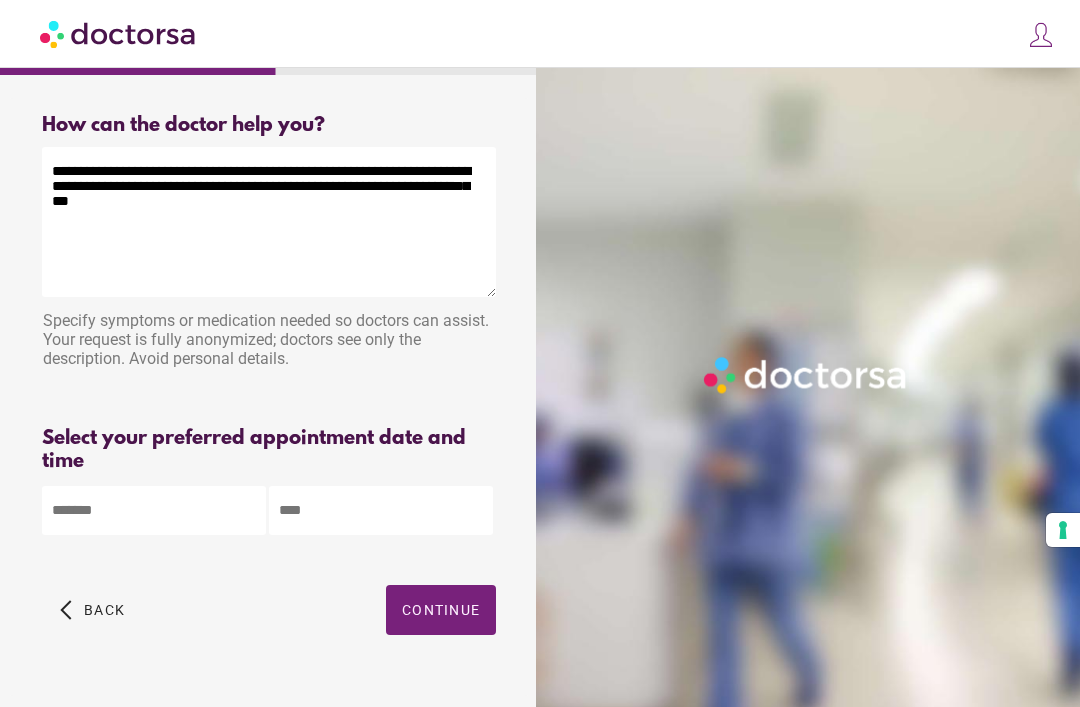 click on "**********" at bounding box center [269, 222] 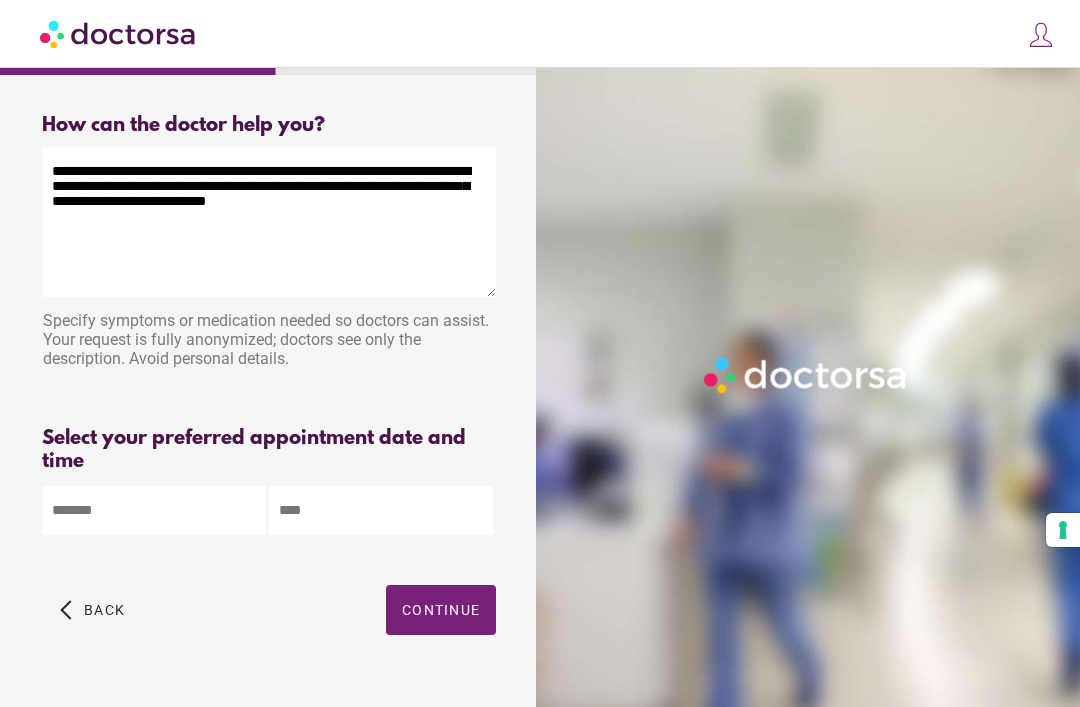 click on "**********" at bounding box center (269, 222) 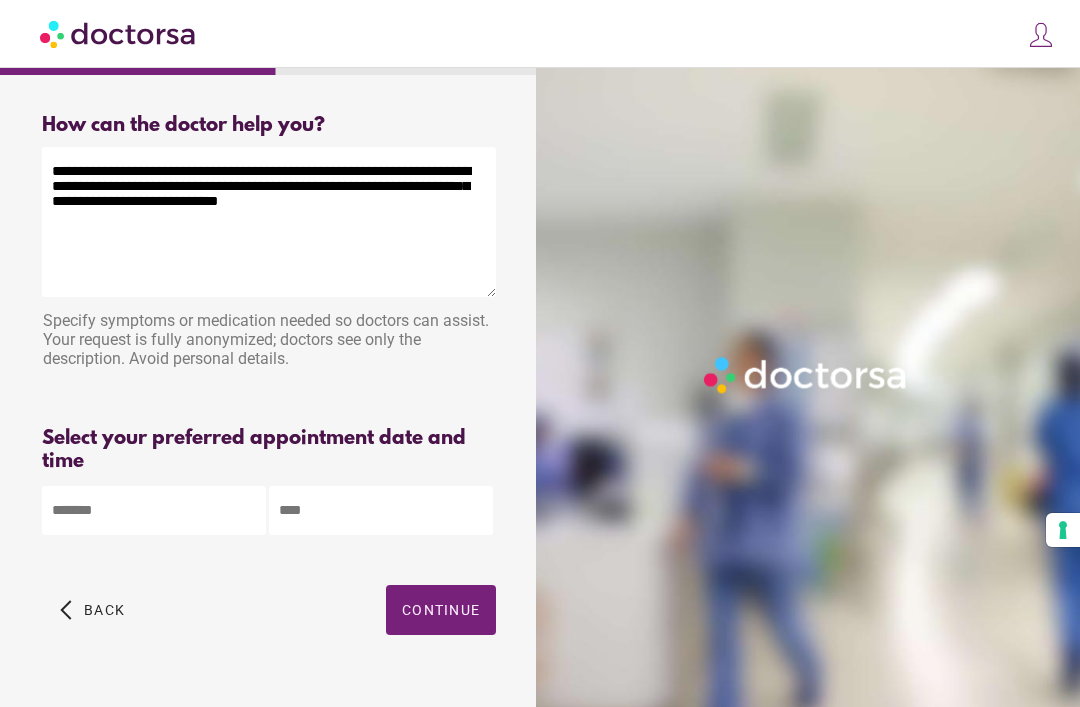 type on "**********" 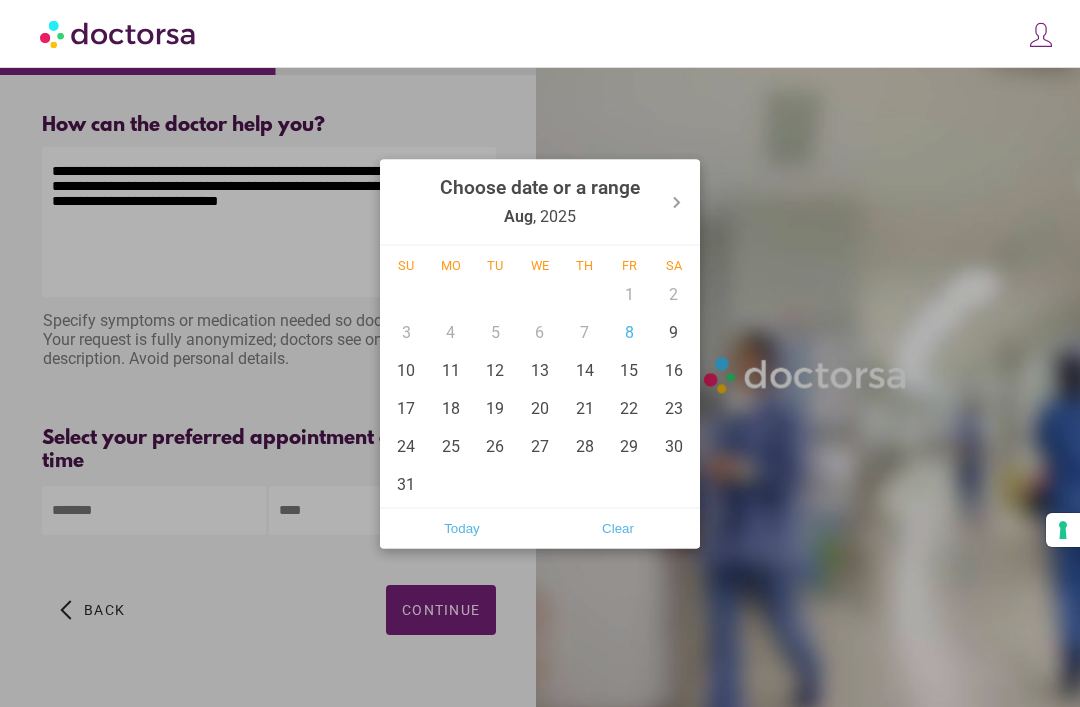 click on "8" at bounding box center [629, 332] 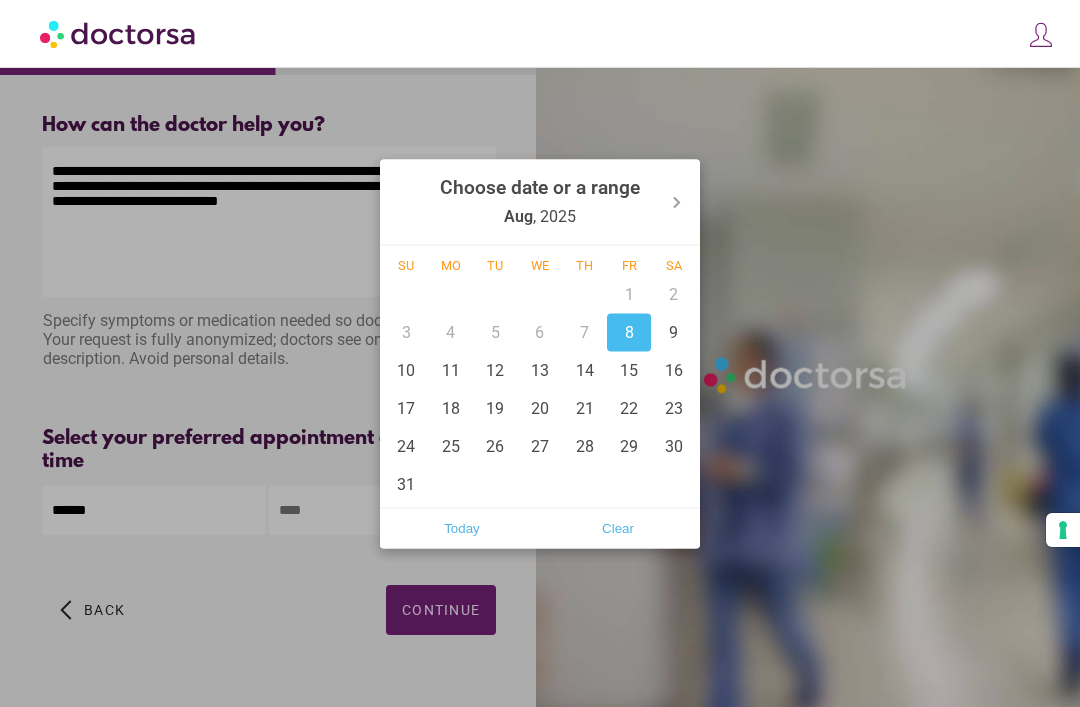 click on "Today" at bounding box center (462, 528) 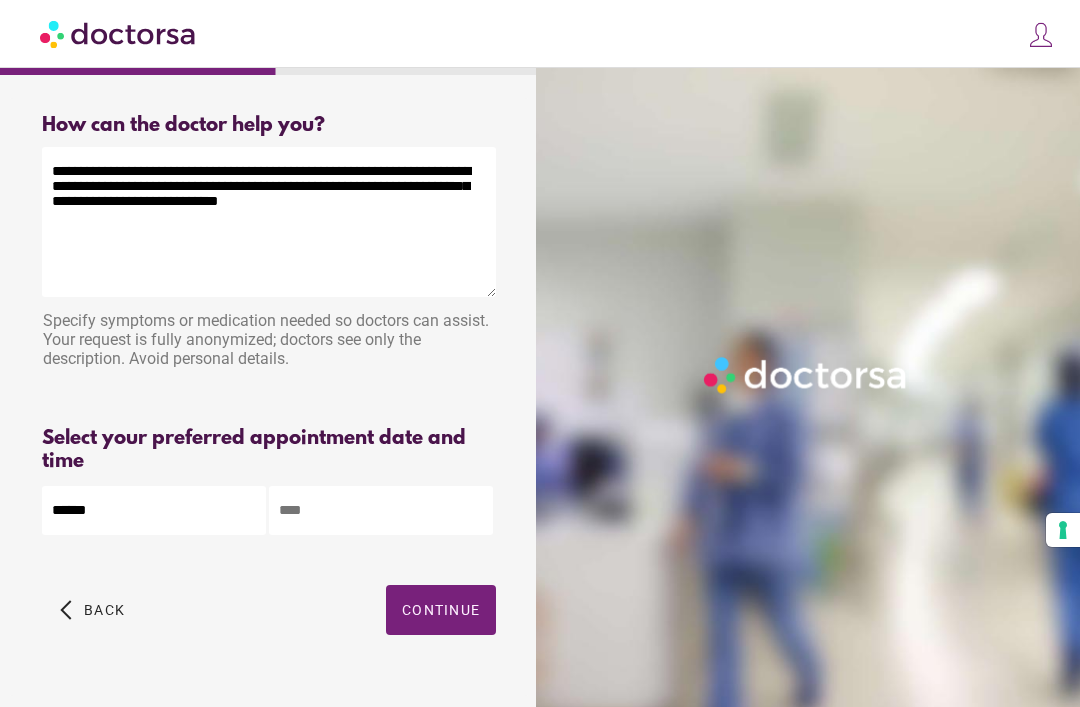click at bounding box center (381, 510) 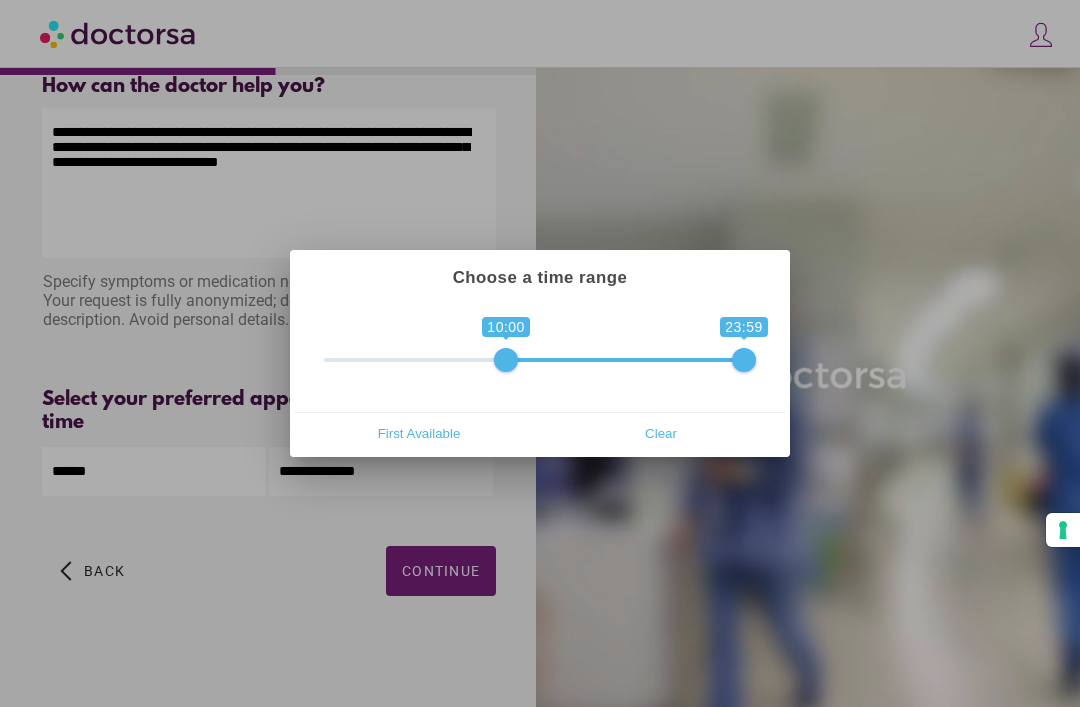 scroll, scrollTop: 56, scrollLeft: 0, axis: vertical 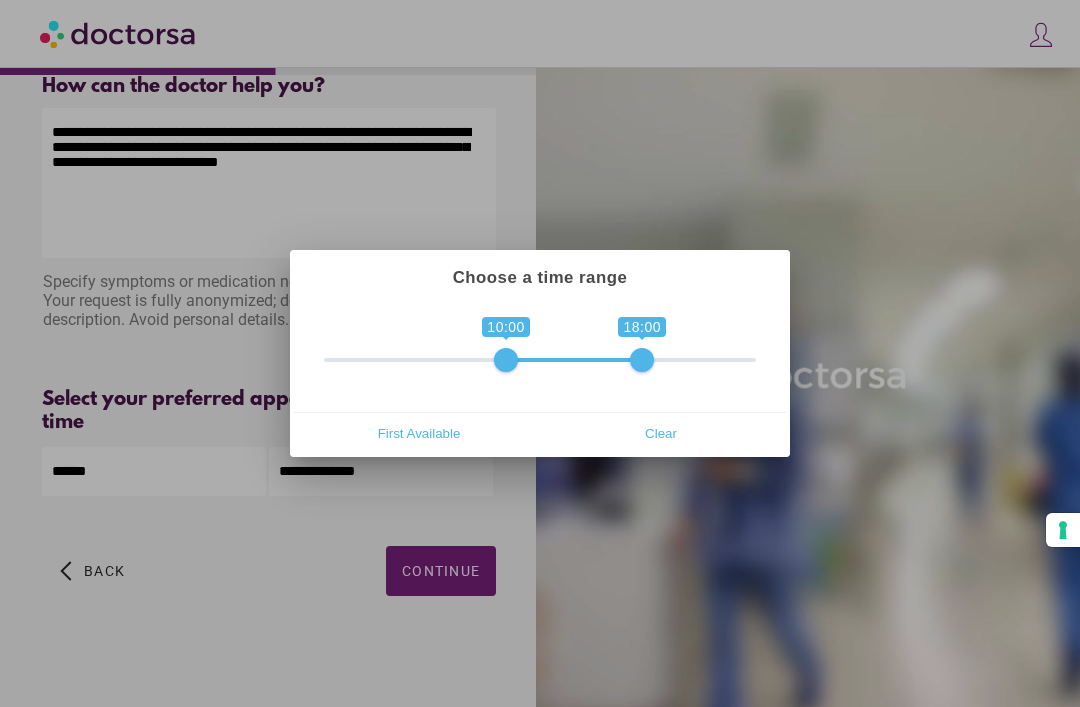 click on "First Available" at bounding box center (419, 433) 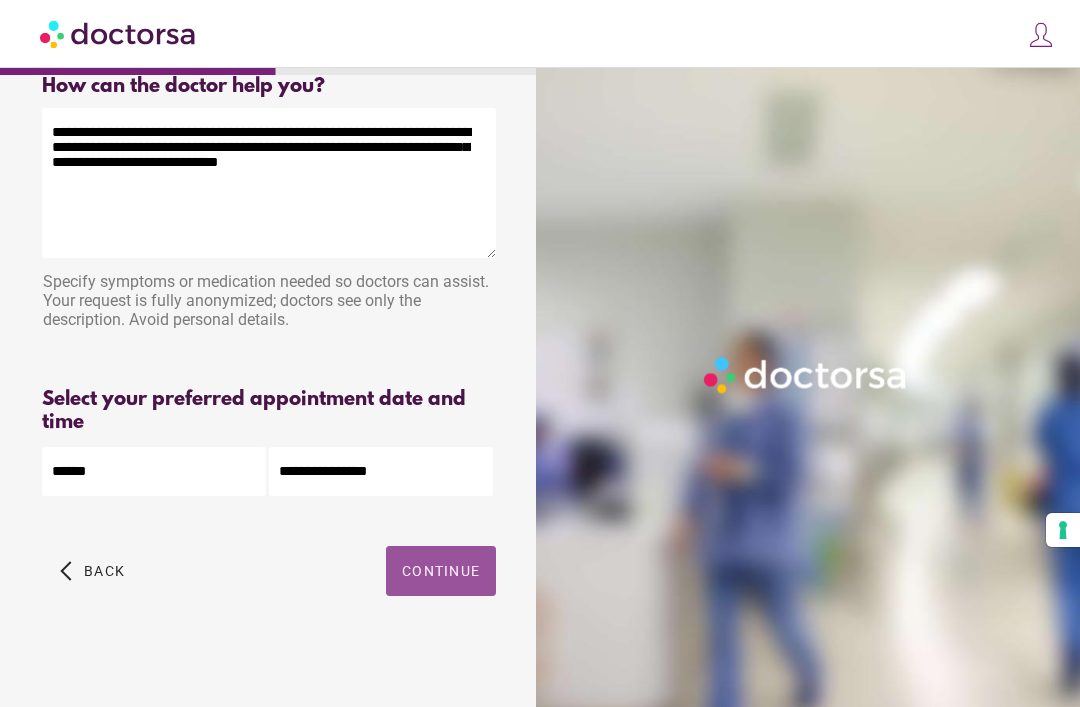 click on "Continue" at bounding box center (441, 571) 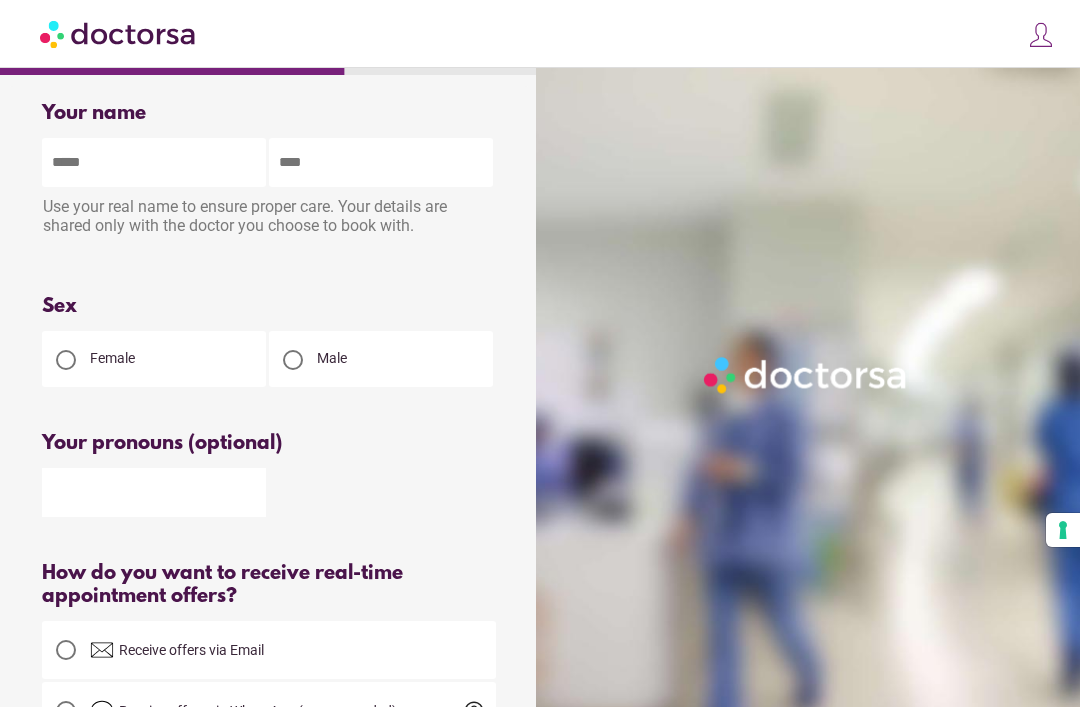 scroll, scrollTop: 1, scrollLeft: 0, axis: vertical 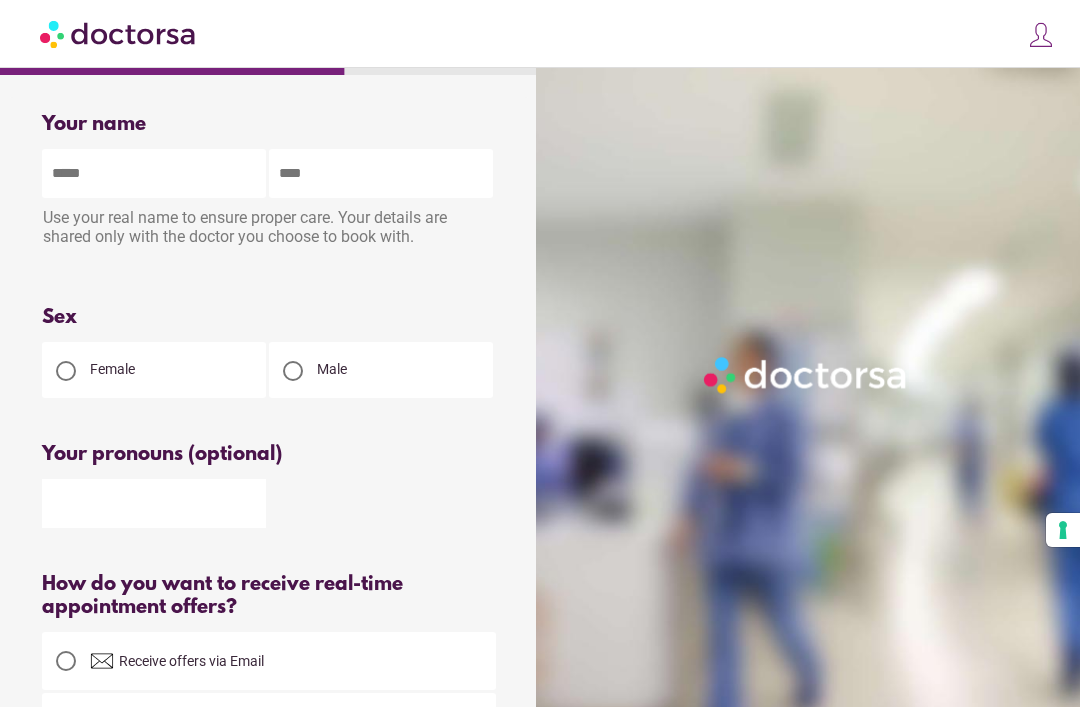 click at bounding box center [154, 173] 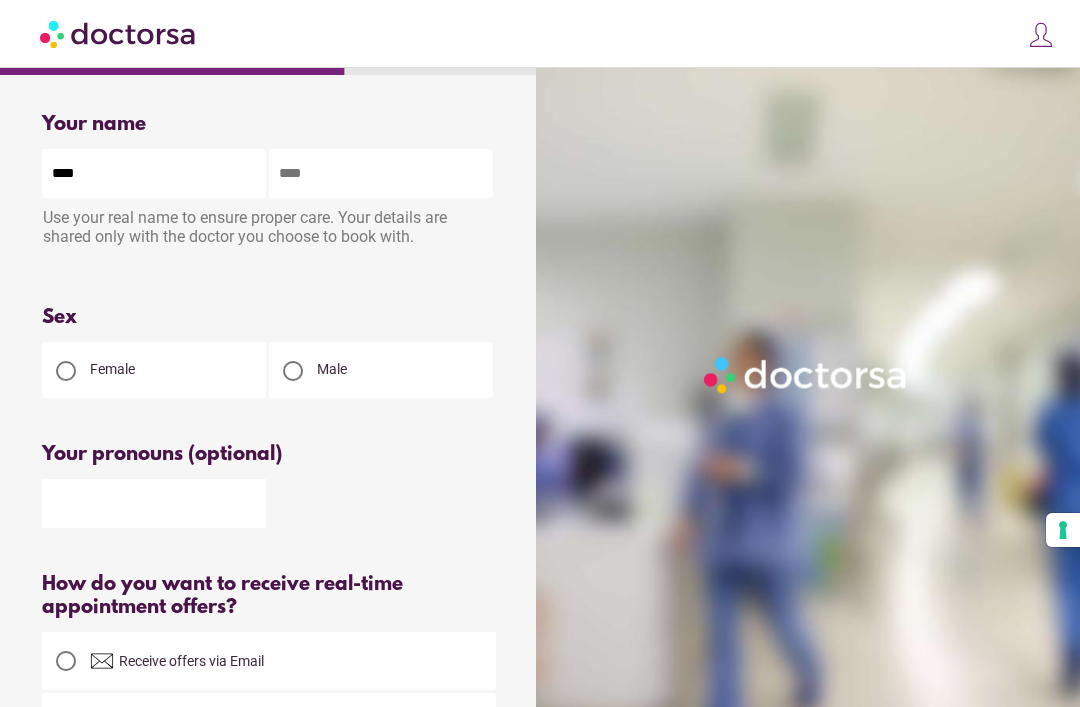 type on "****" 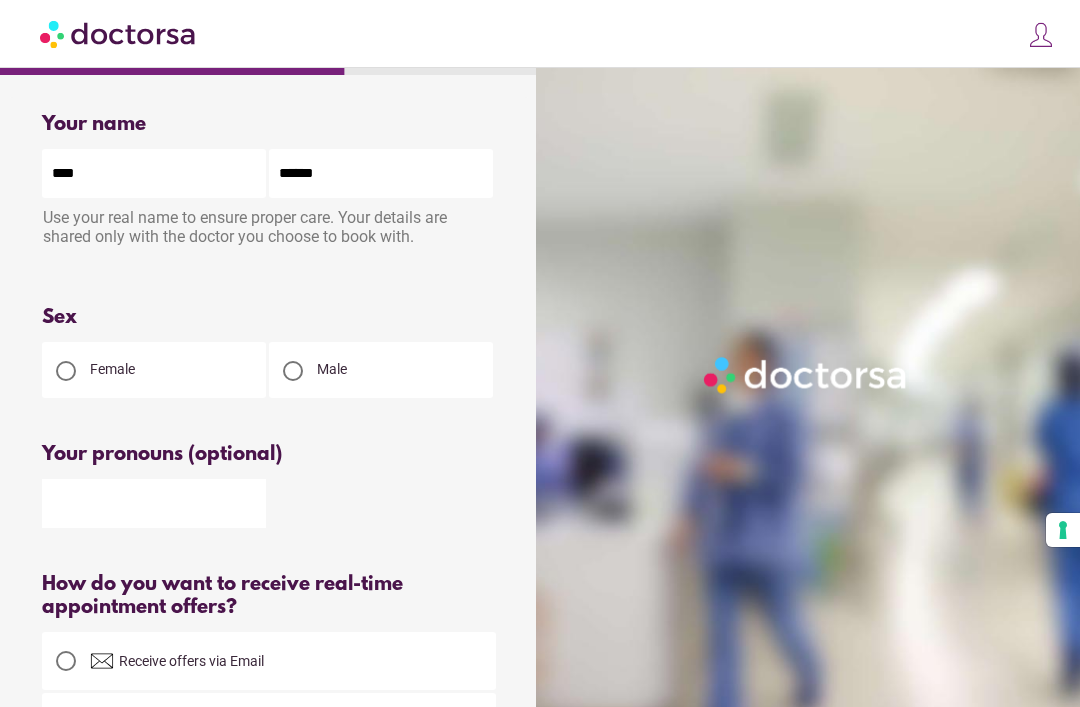 type on "******" 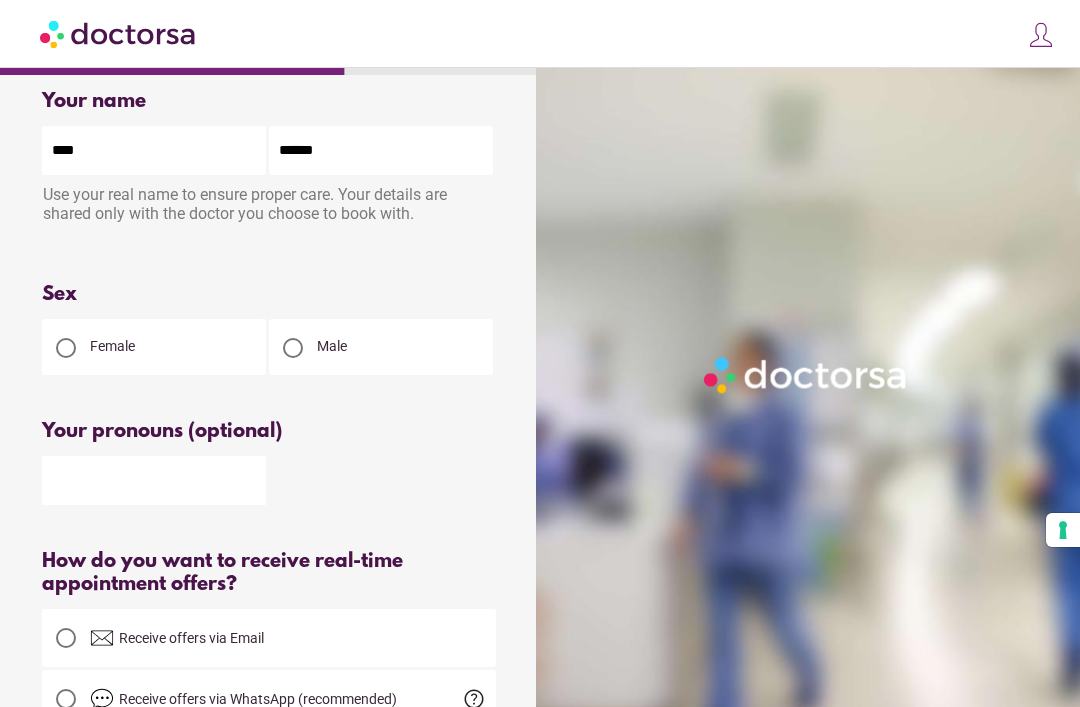scroll, scrollTop: 82, scrollLeft: 0, axis: vertical 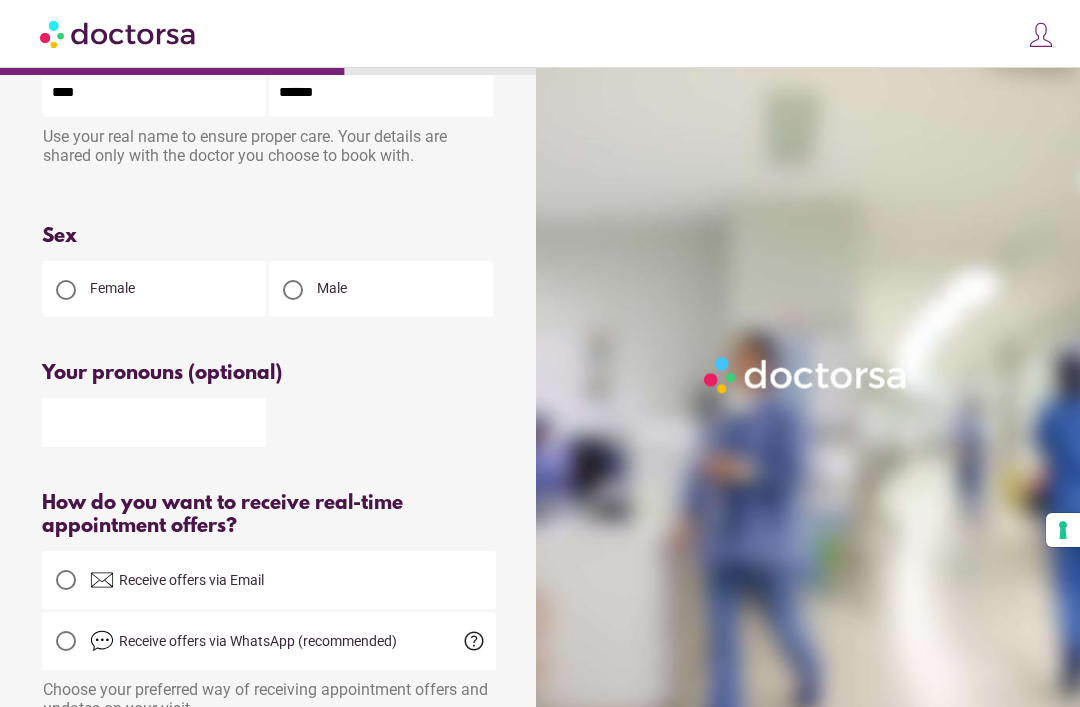 click at bounding box center (154, 422) 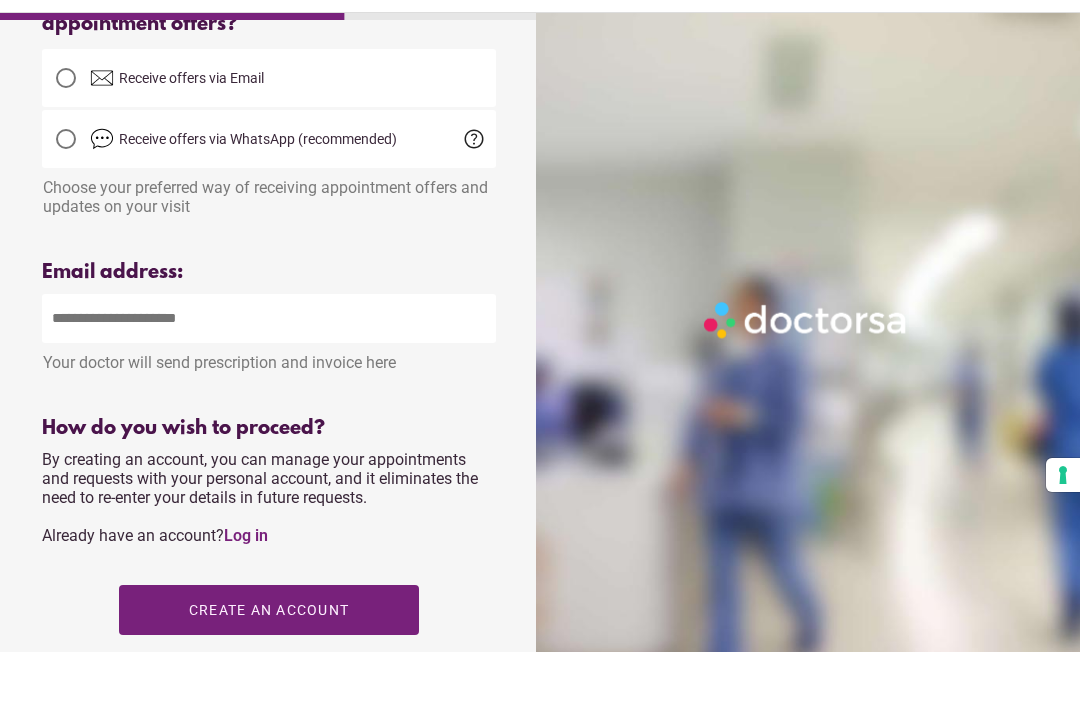 scroll, scrollTop: 535, scrollLeft: 0, axis: vertical 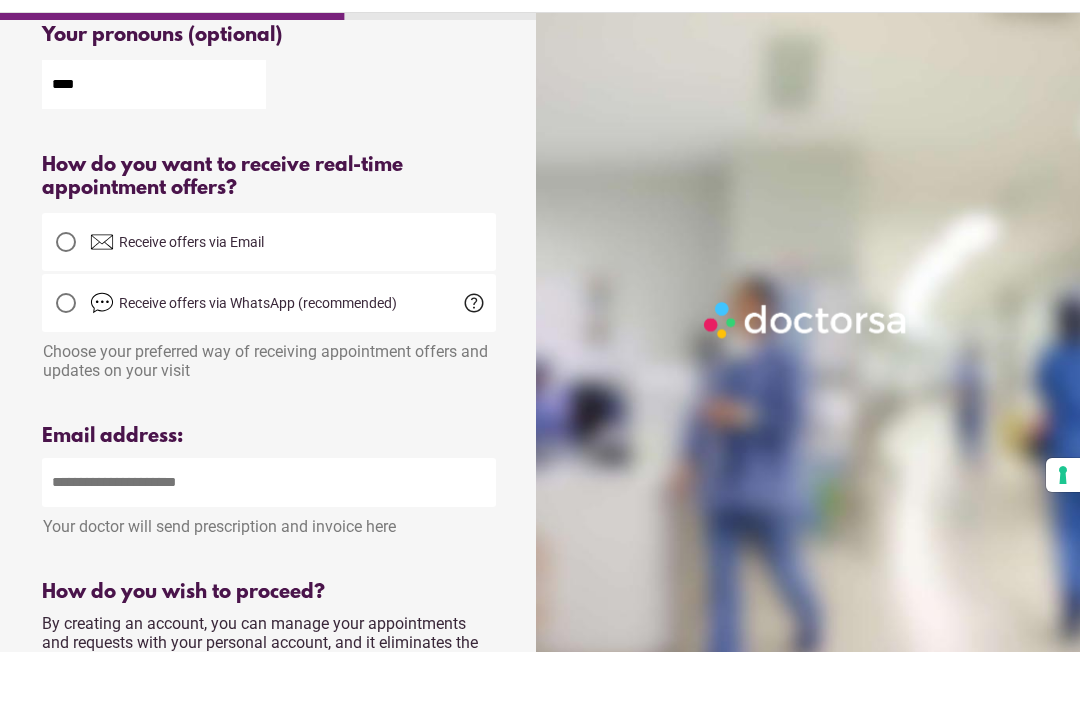 type on "***" 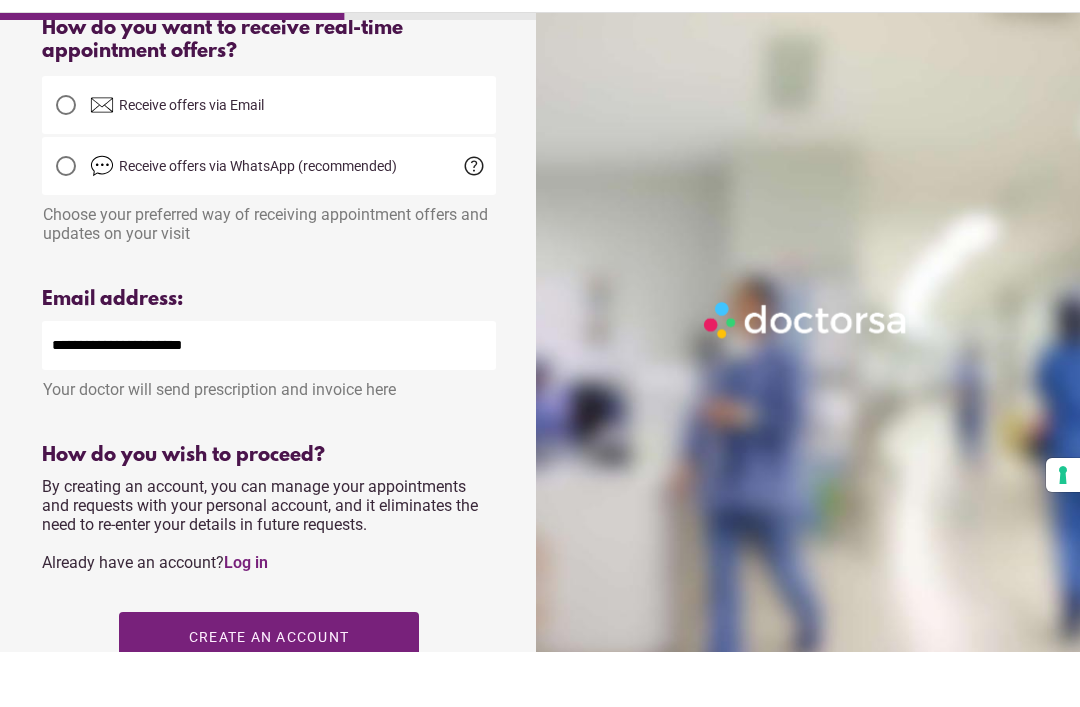 scroll, scrollTop: 504, scrollLeft: 0, axis: vertical 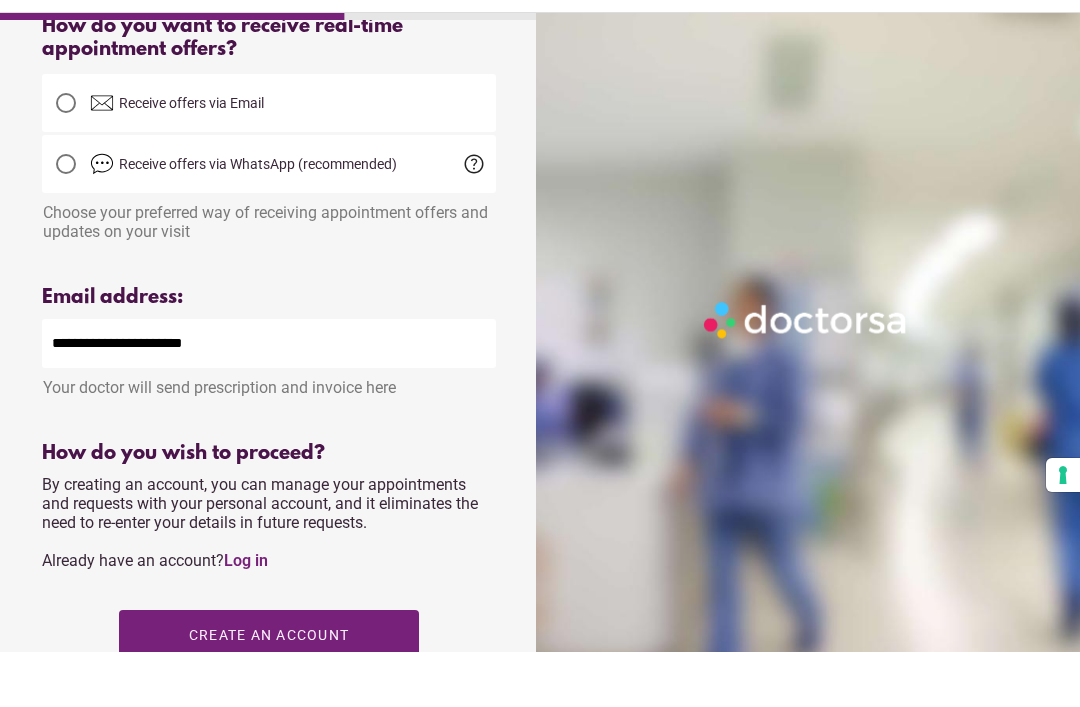 type on "**********" 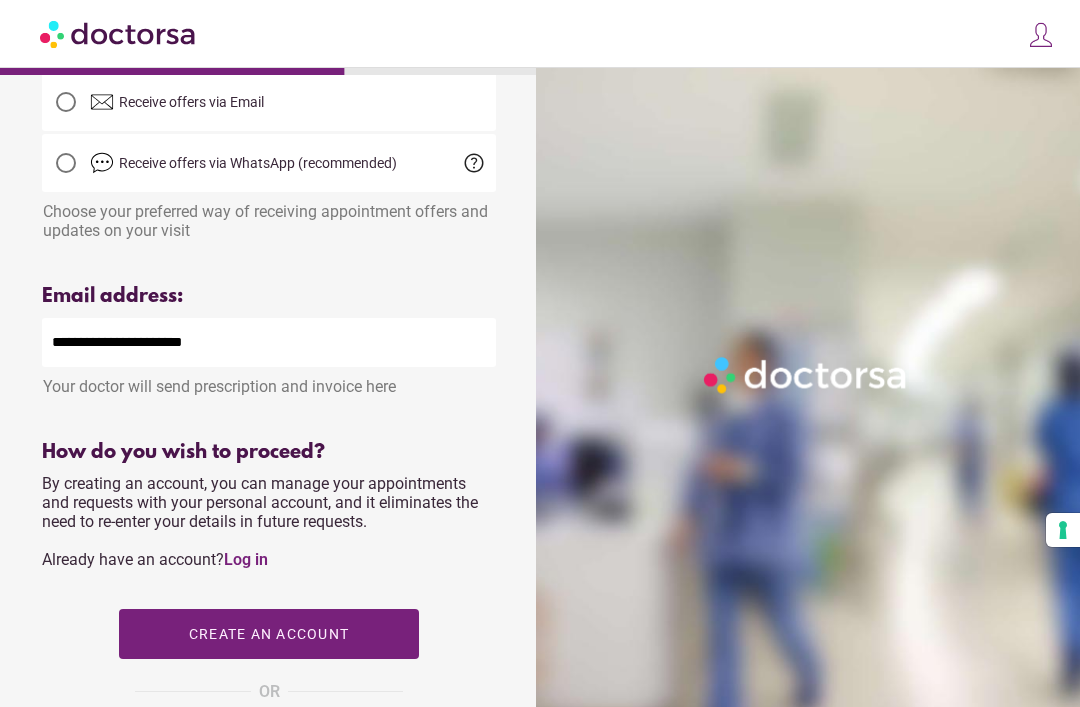 click on "Receive offers via WhatsApp (recommended)" at bounding box center [258, 163] 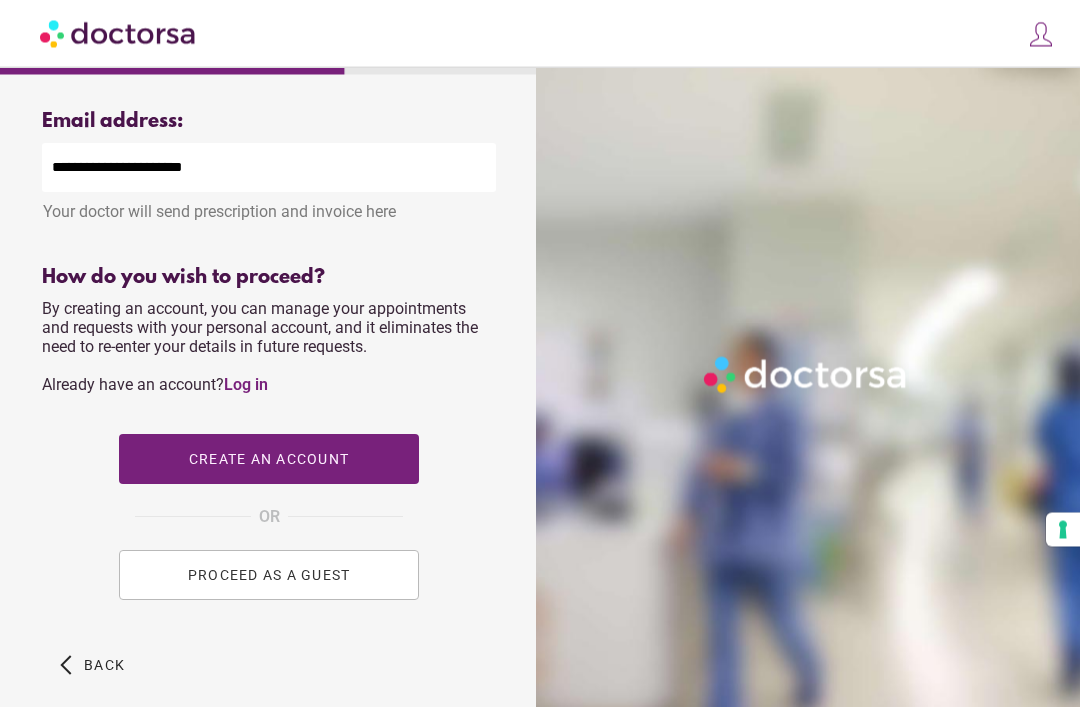 scroll, scrollTop: 780, scrollLeft: 0, axis: vertical 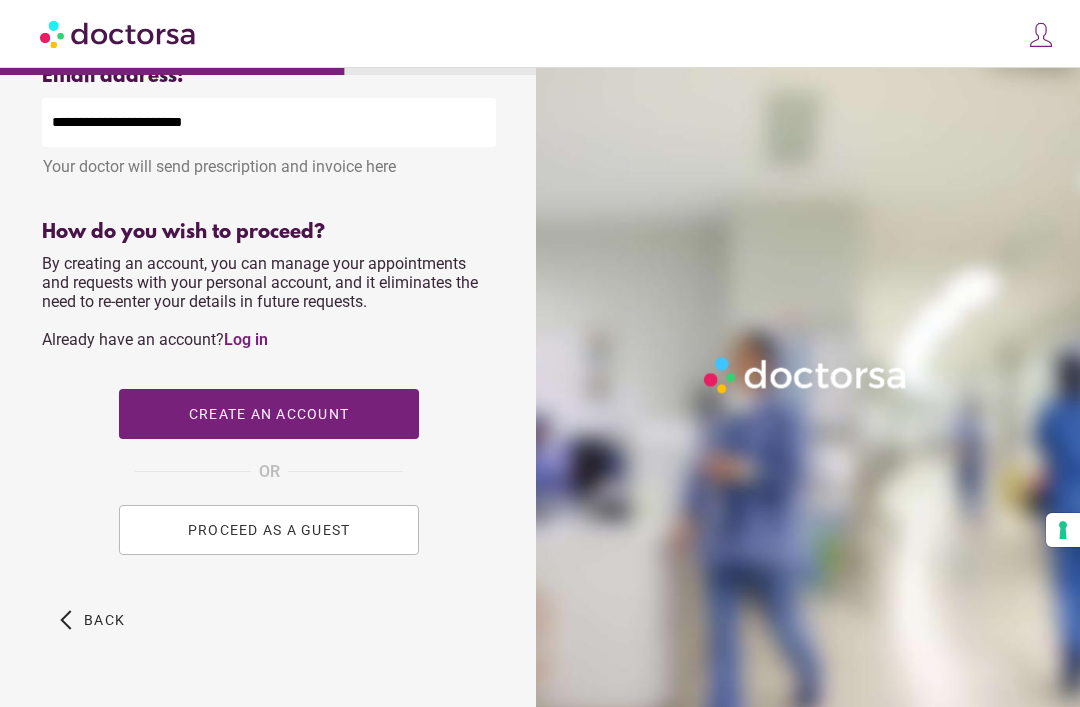 click on "PROCEED AS A GUEST" at bounding box center [269, 530] 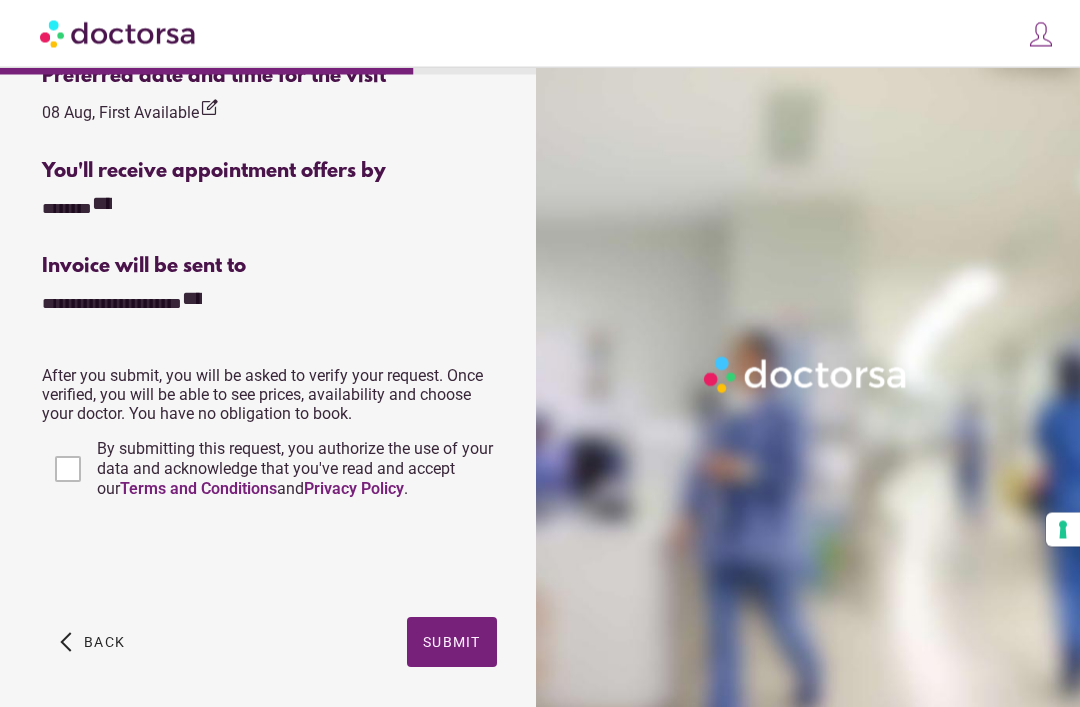 scroll, scrollTop: 729, scrollLeft: 0, axis: vertical 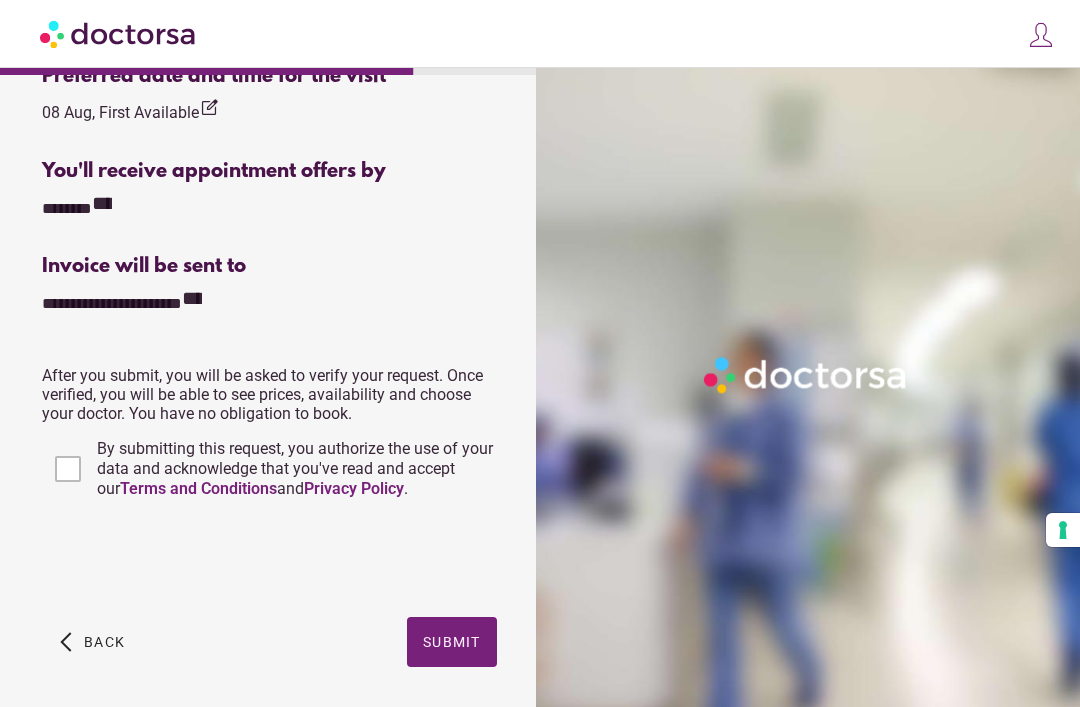 click on "Submit" at bounding box center (452, 642) 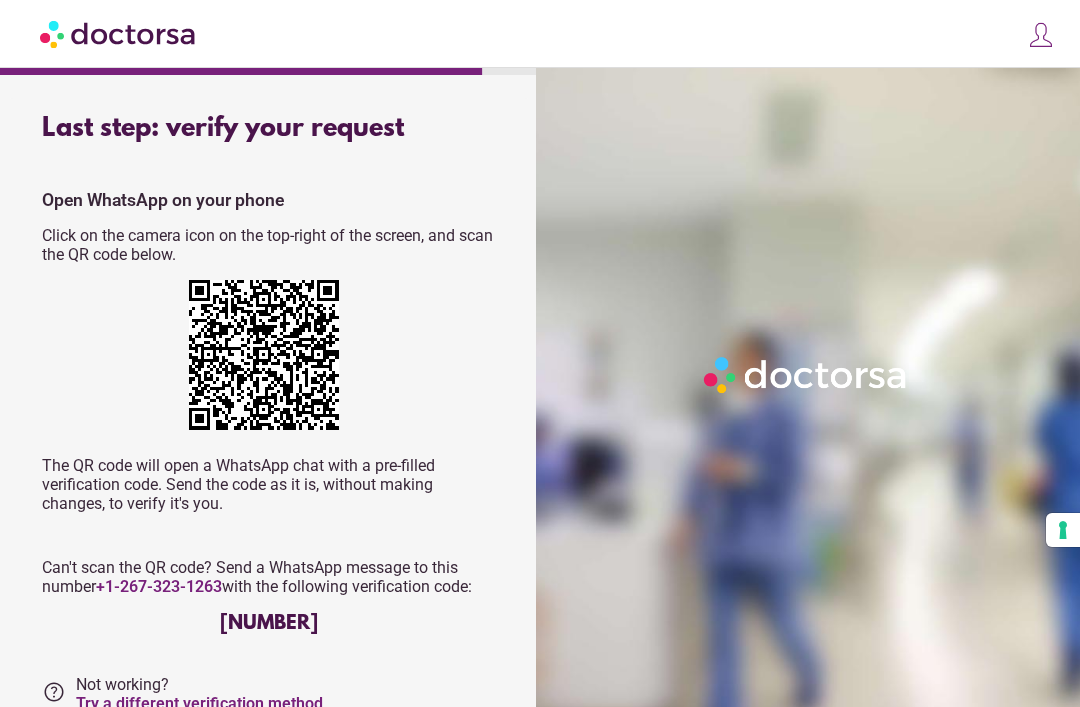 scroll, scrollTop: 0, scrollLeft: 0, axis: both 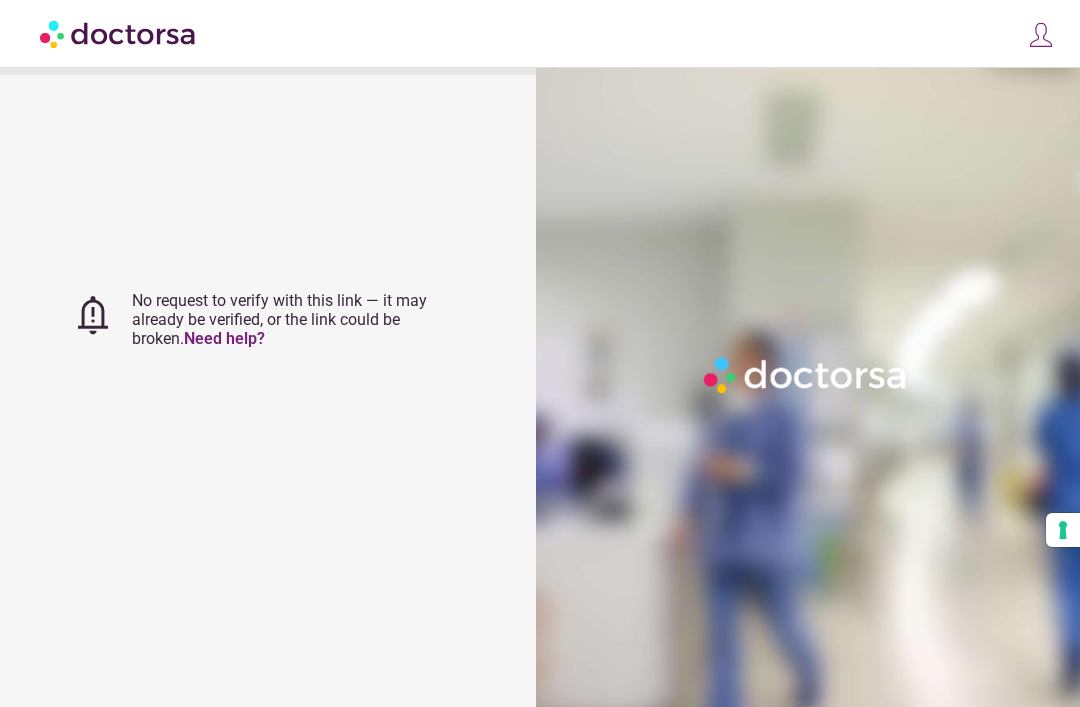 click on "notification_important
No request to verify with this link — it may already be verified, or the link could be broken.  Need help?" at bounding box center [269, 319] 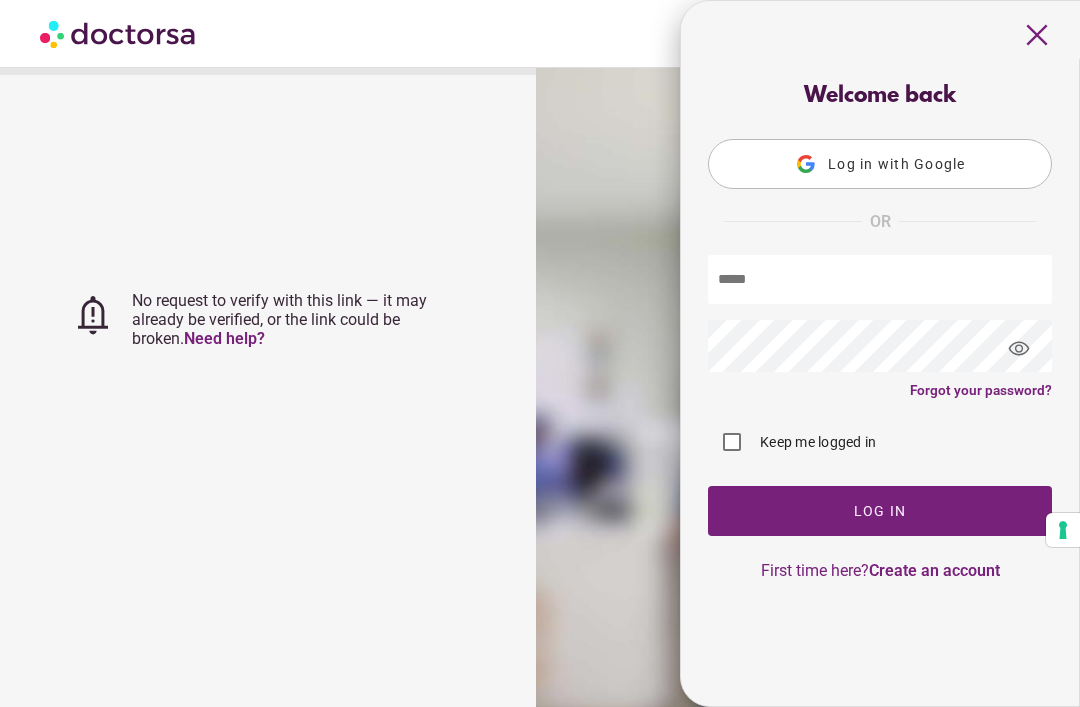click on "What brings you in?
Get Urgent Care Online
Immediate primary care, 24/7
help
Set up an appointment
Same day or later needs
help help" at bounding box center [269, 379] 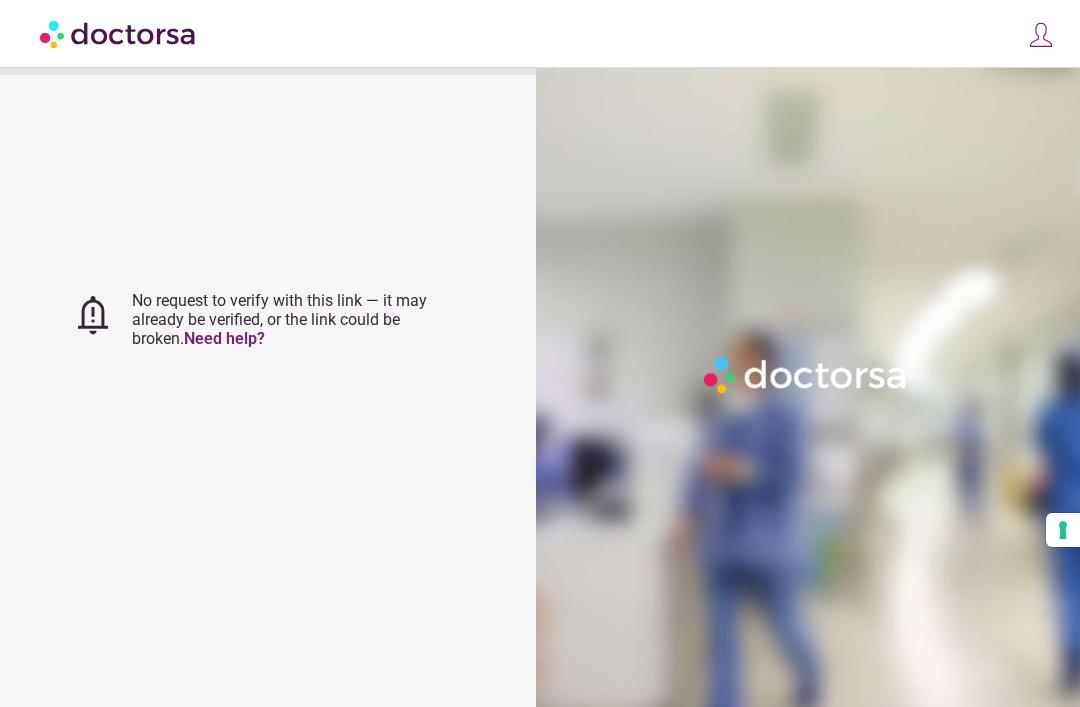 click at bounding box center (1041, 35) 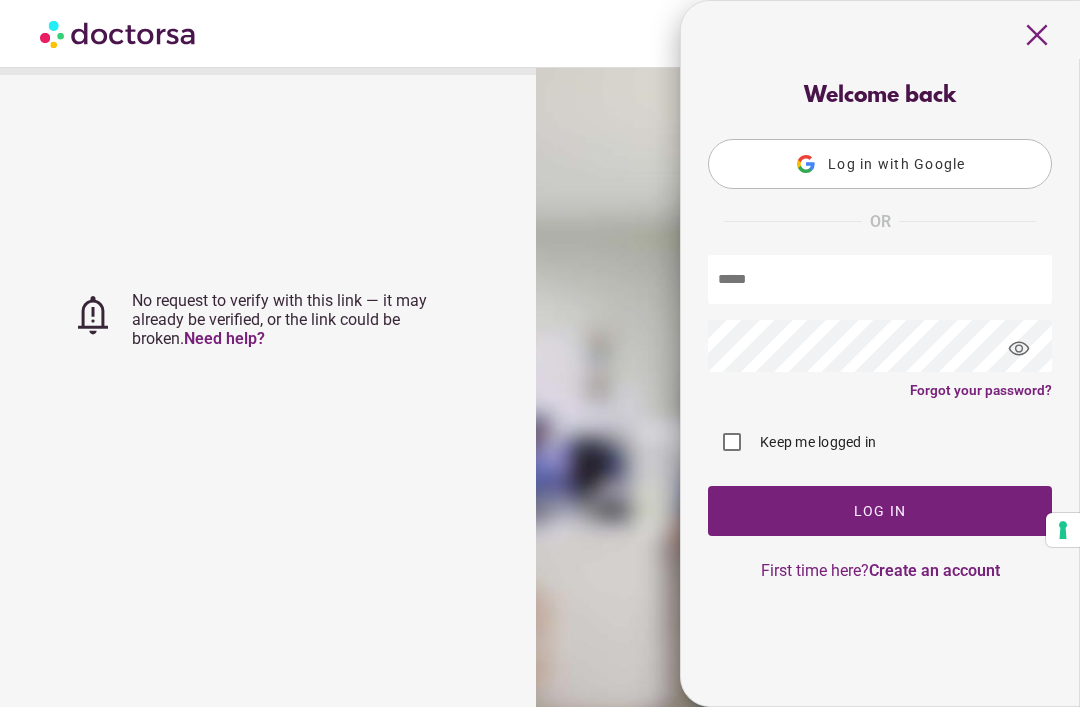 click on "Log in with Google" at bounding box center (897, 164) 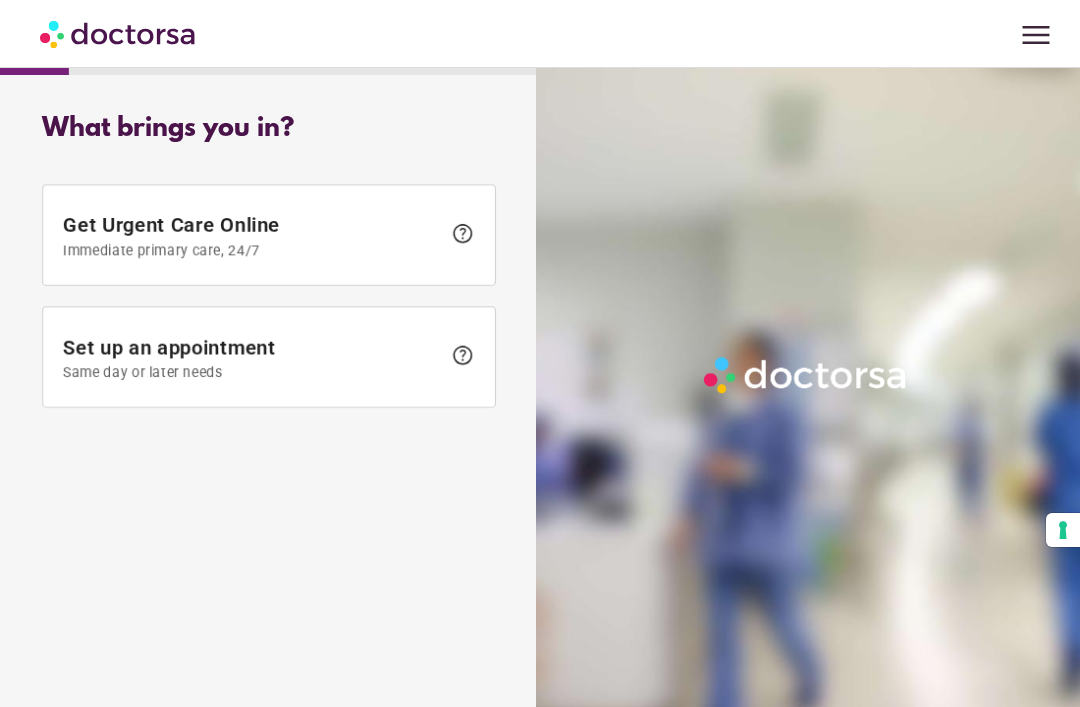 scroll, scrollTop: 0, scrollLeft: 0, axis: both 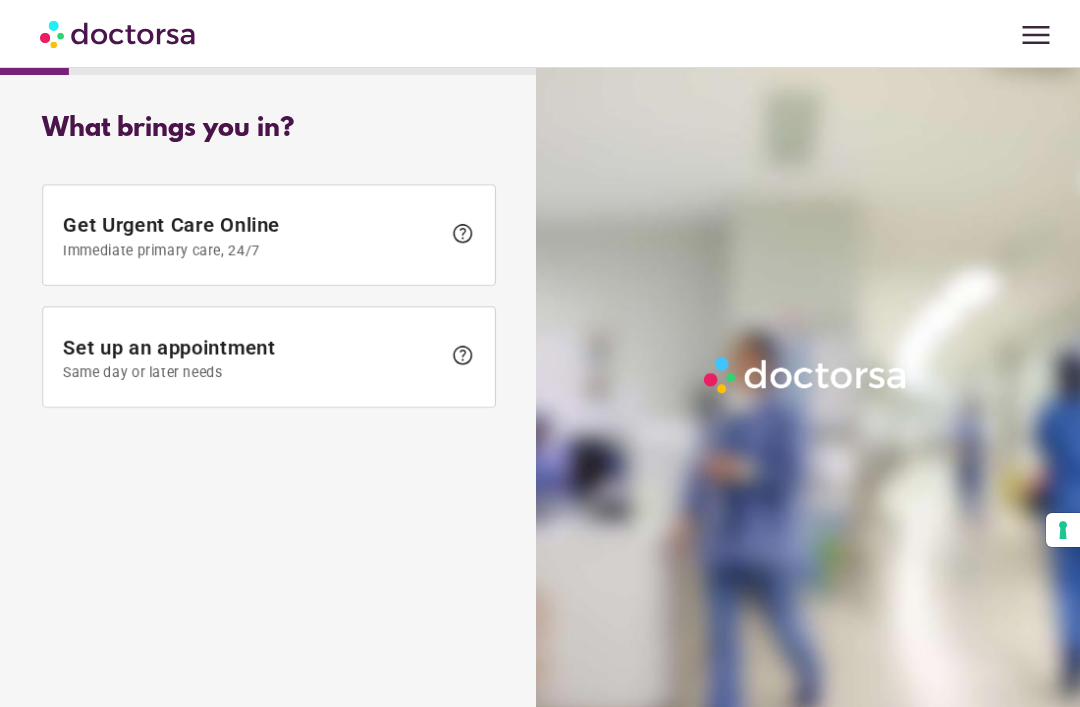 click on "menu" at bounding box center (1036, 35) 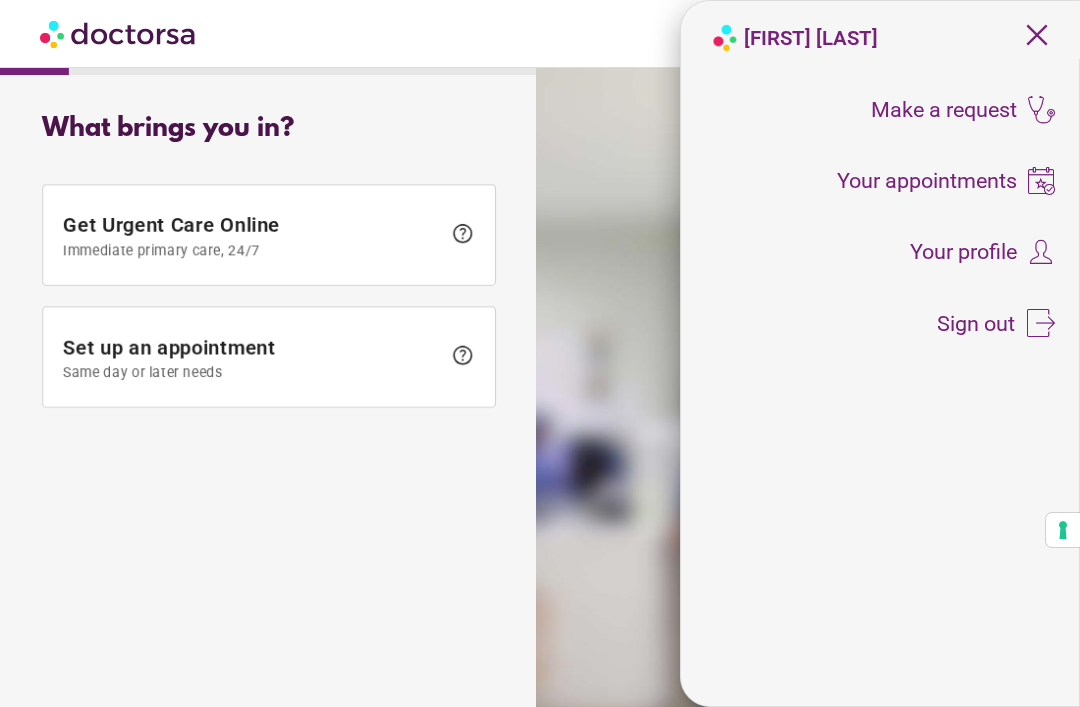 click on "Your appointments" at bounding box center (927, 181) 